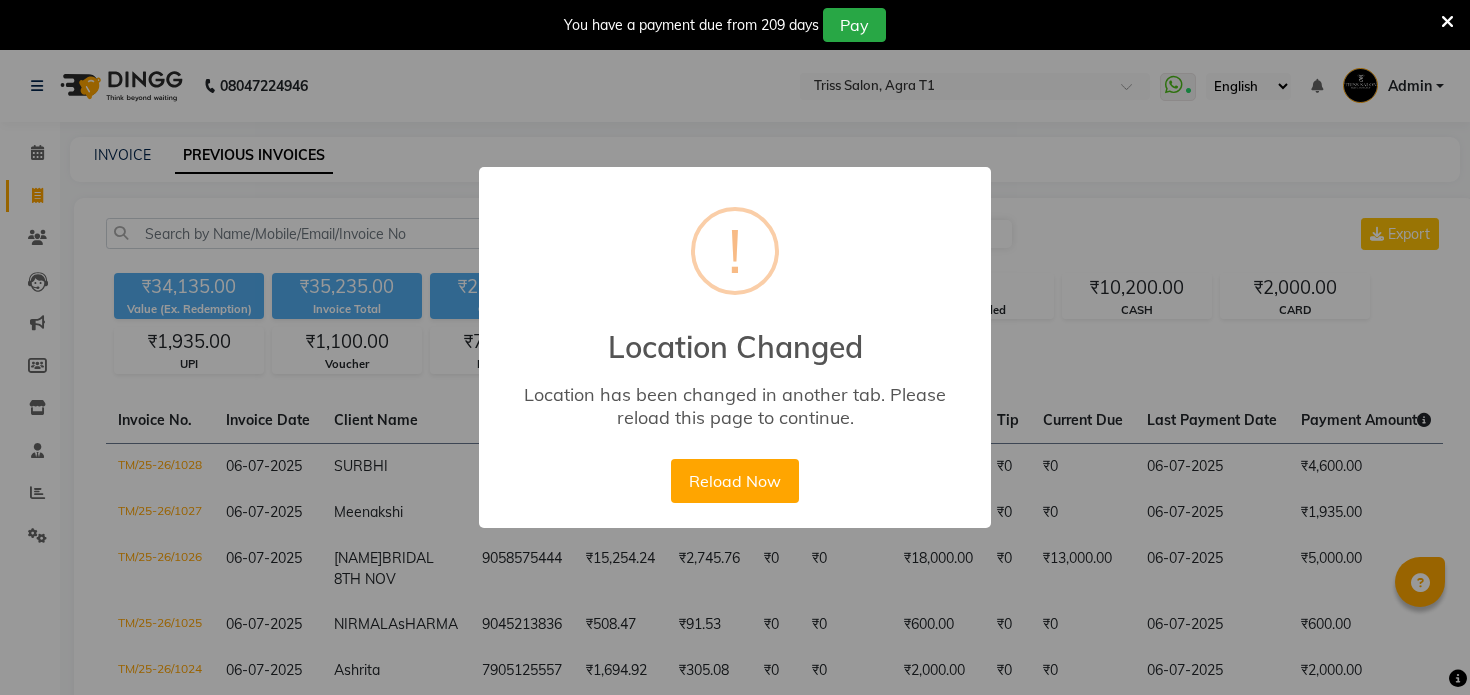select on "range" 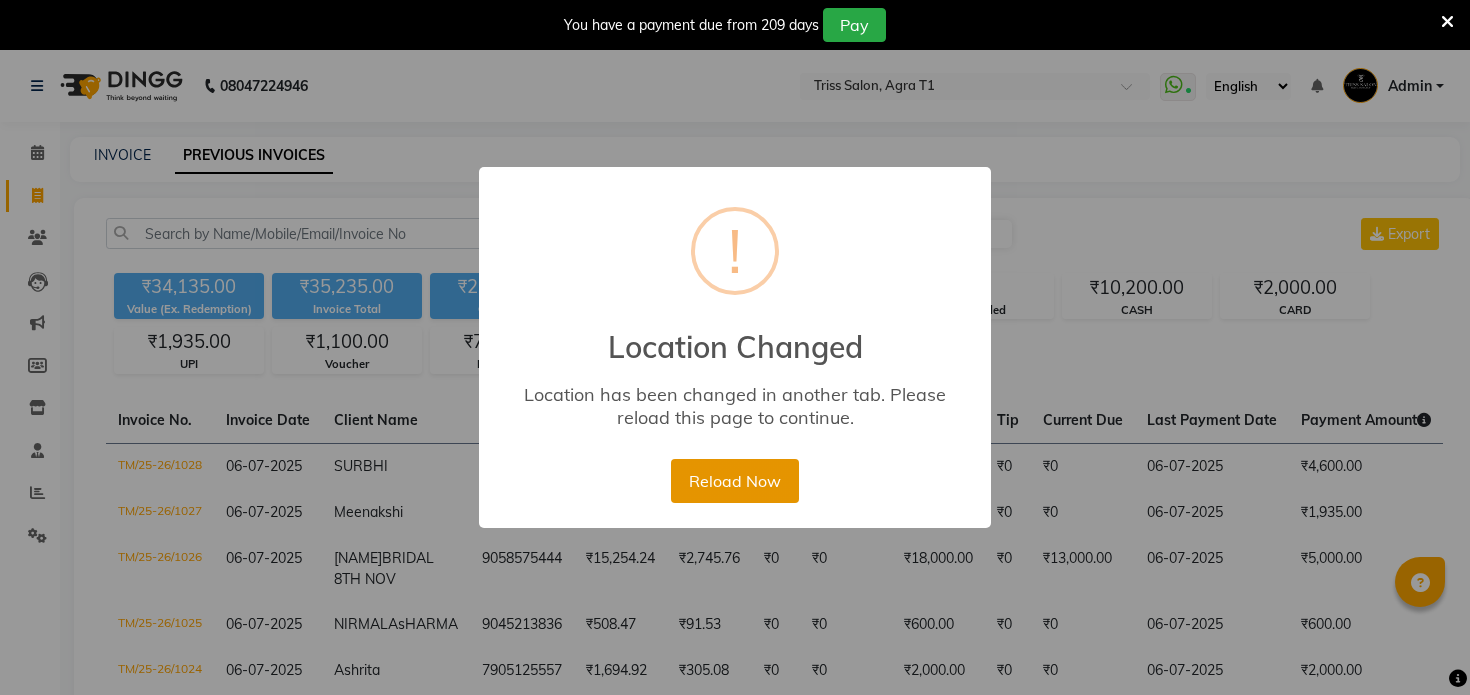 scroll, scrollTop: 103, scrollLeft: 0, axis: vertical 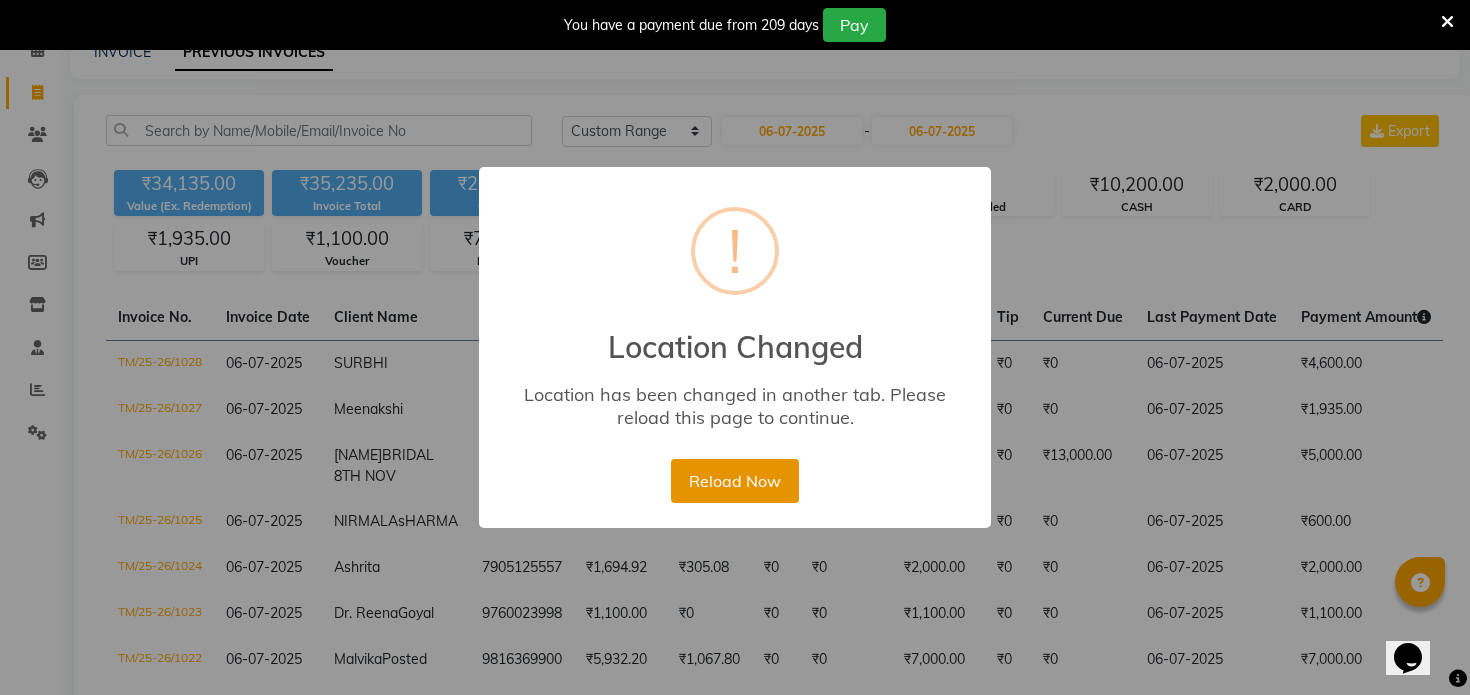 click on "Reload Now" at bounding box center (734, 481) 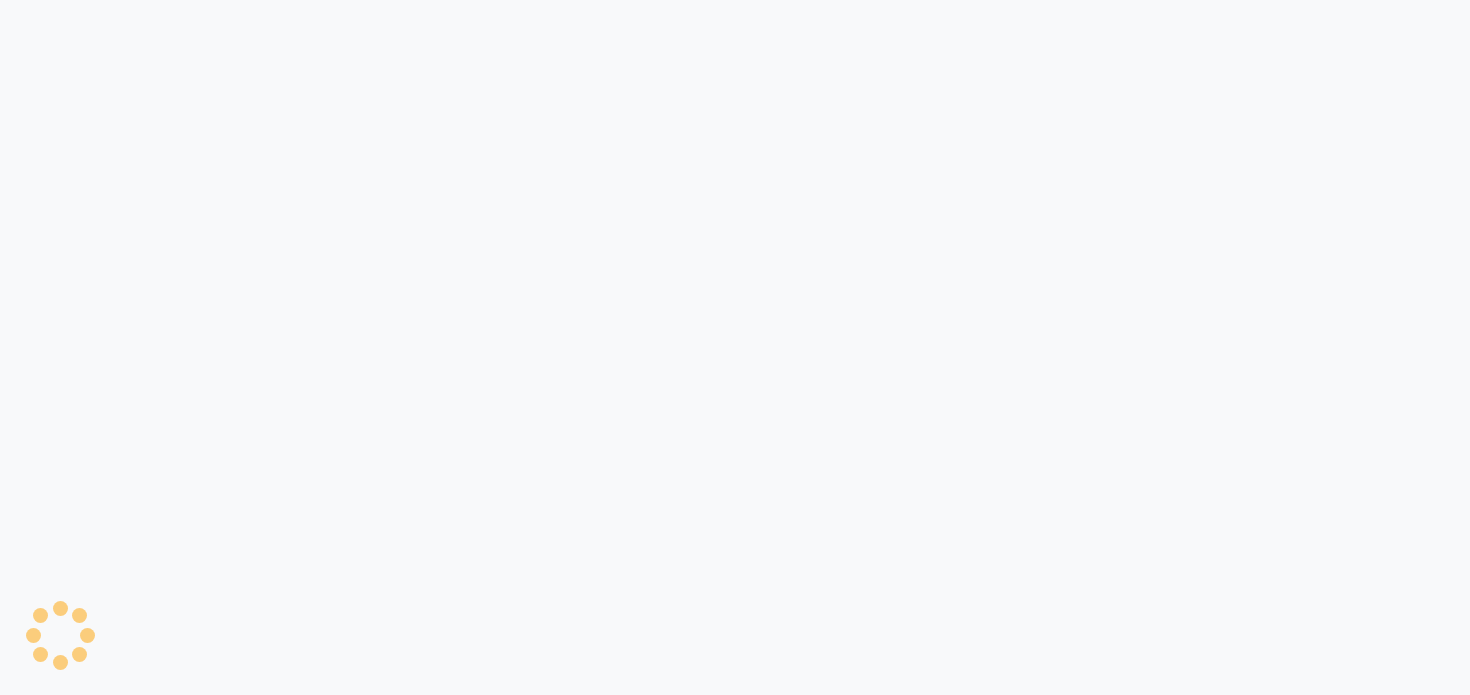 scroll, scrollTop: 0, scrollLeft: 0, axis: both 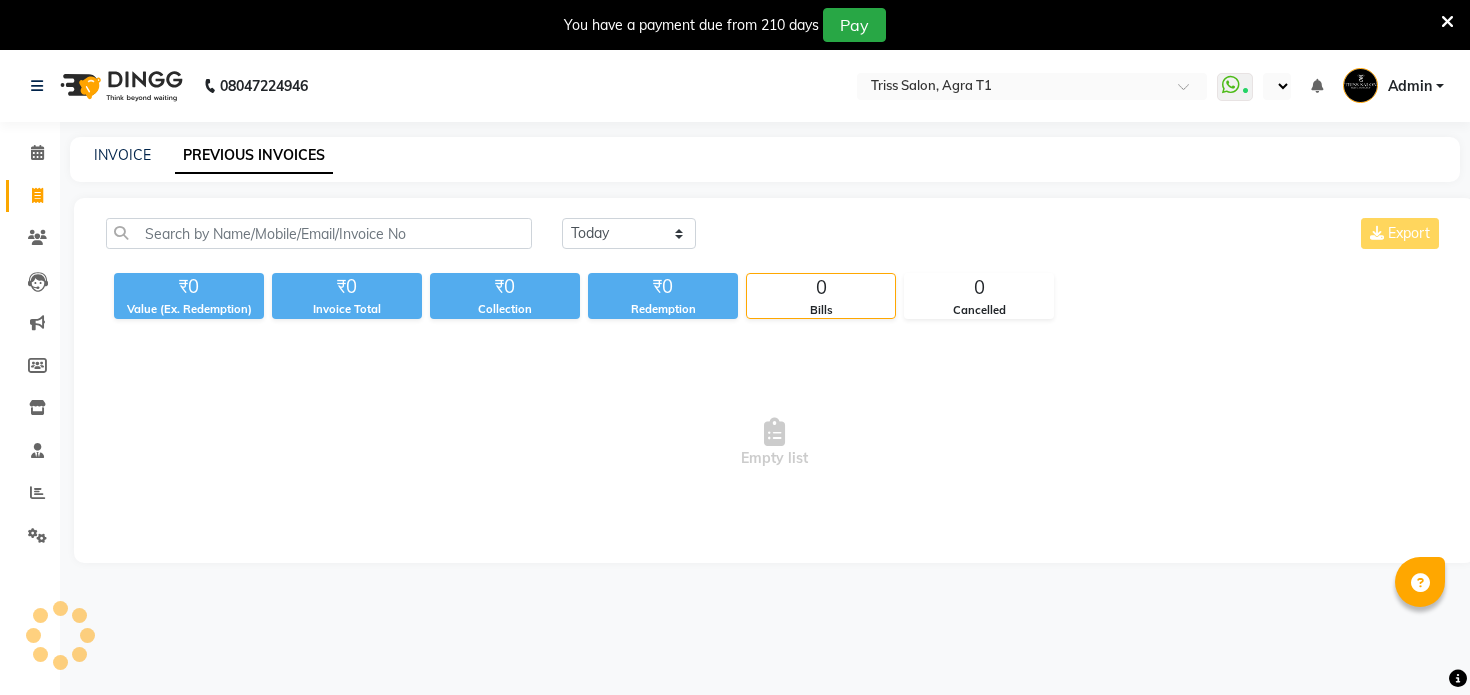 select on "en" 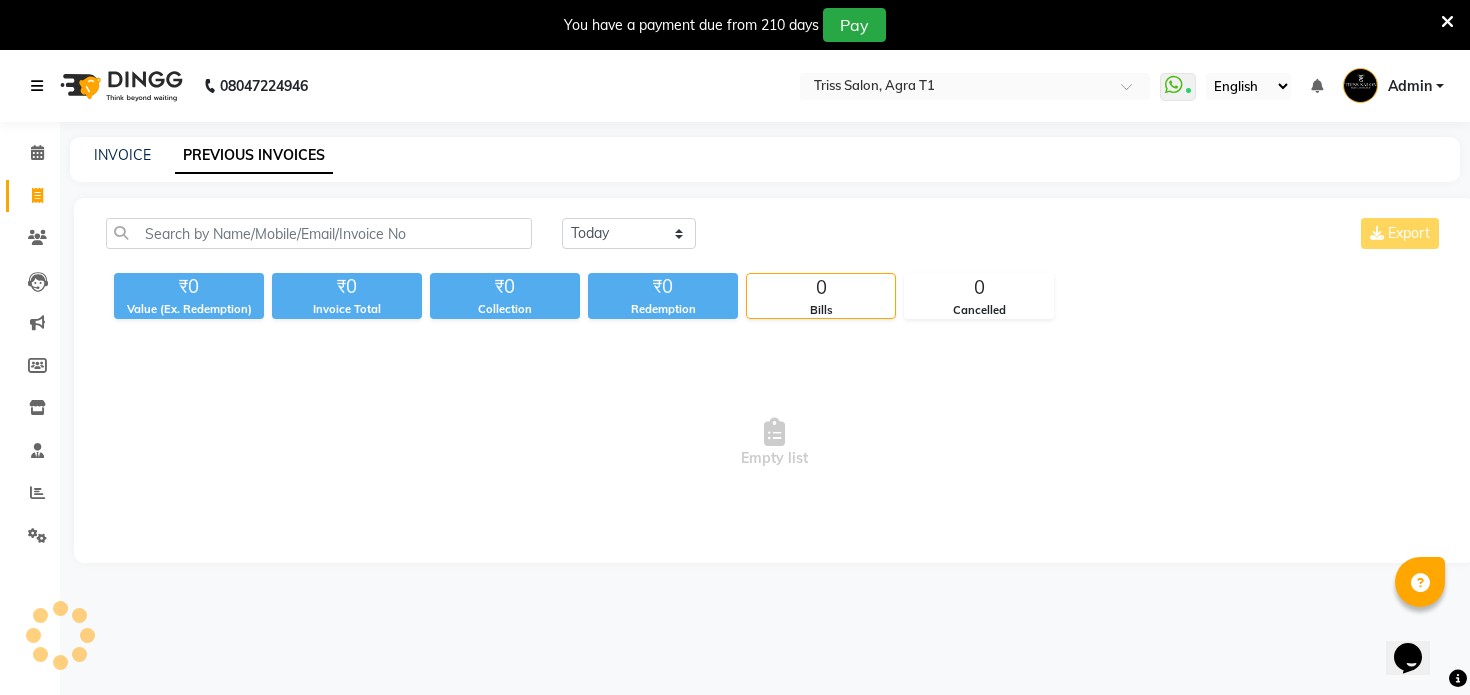 scroll, scrollTop: 0, scrollLeft: 0, axis: both 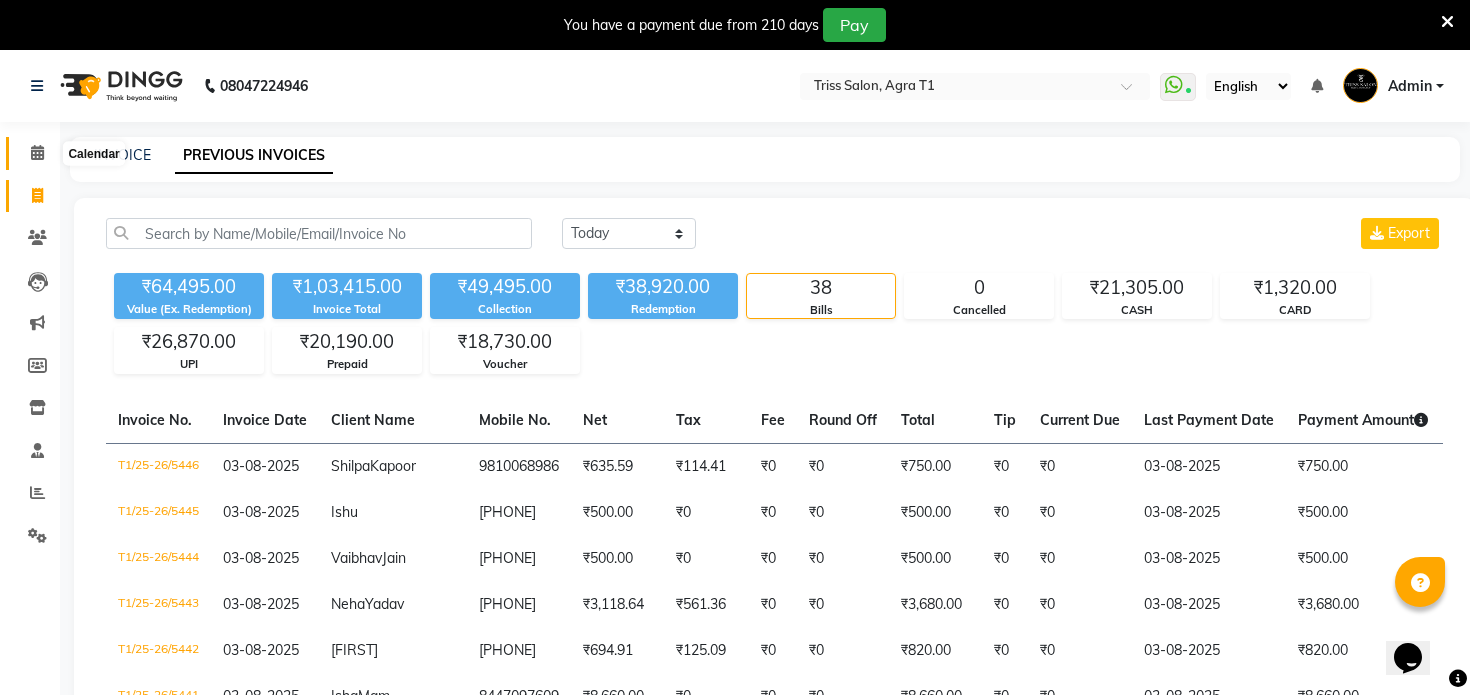click 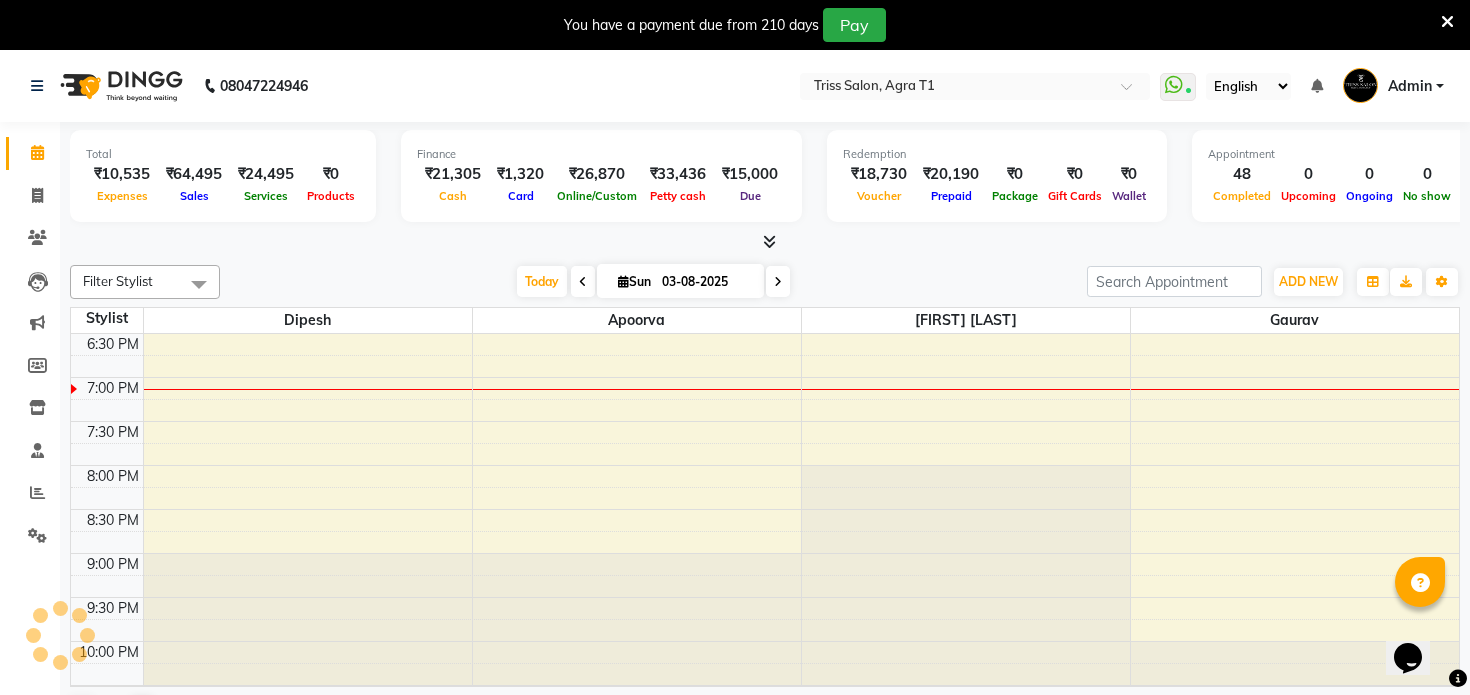 scroll, scrollTop: 0, scrollLeft: 0, axis: both 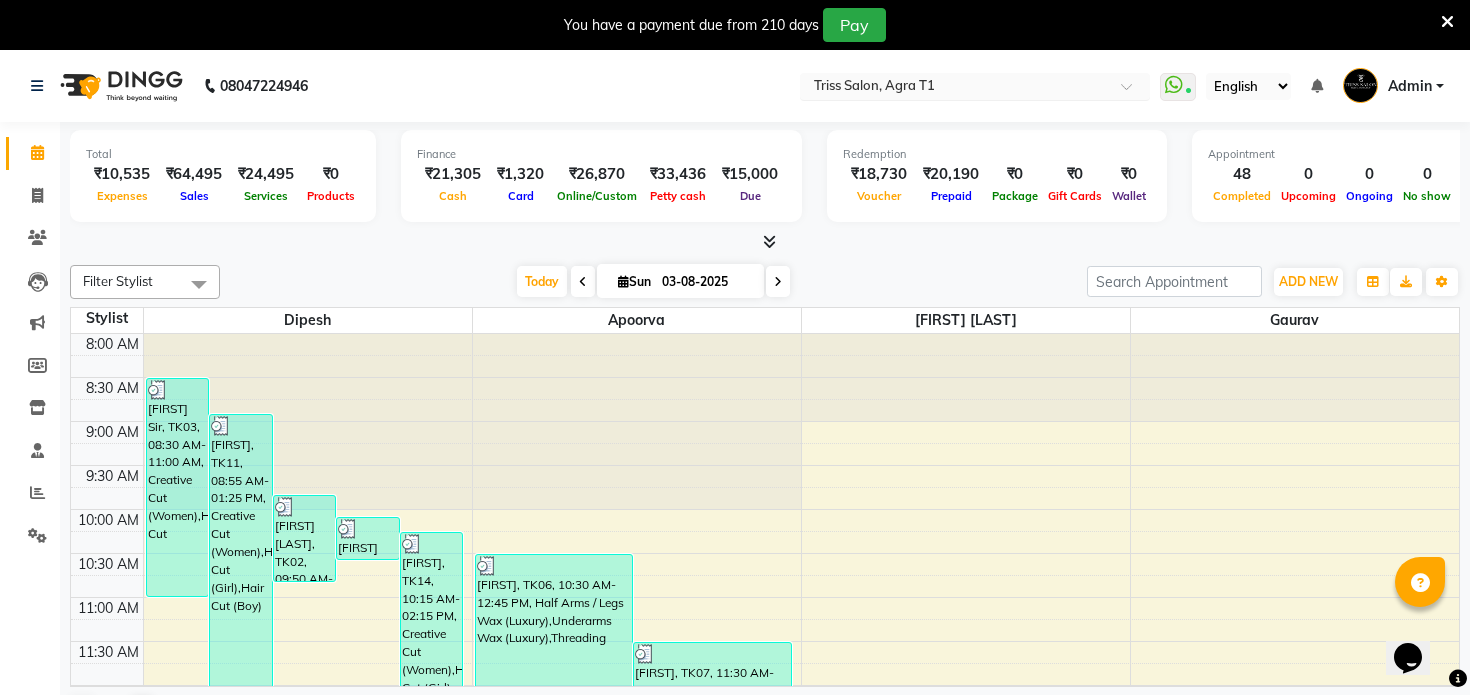 click at bounding box center (955, 88) 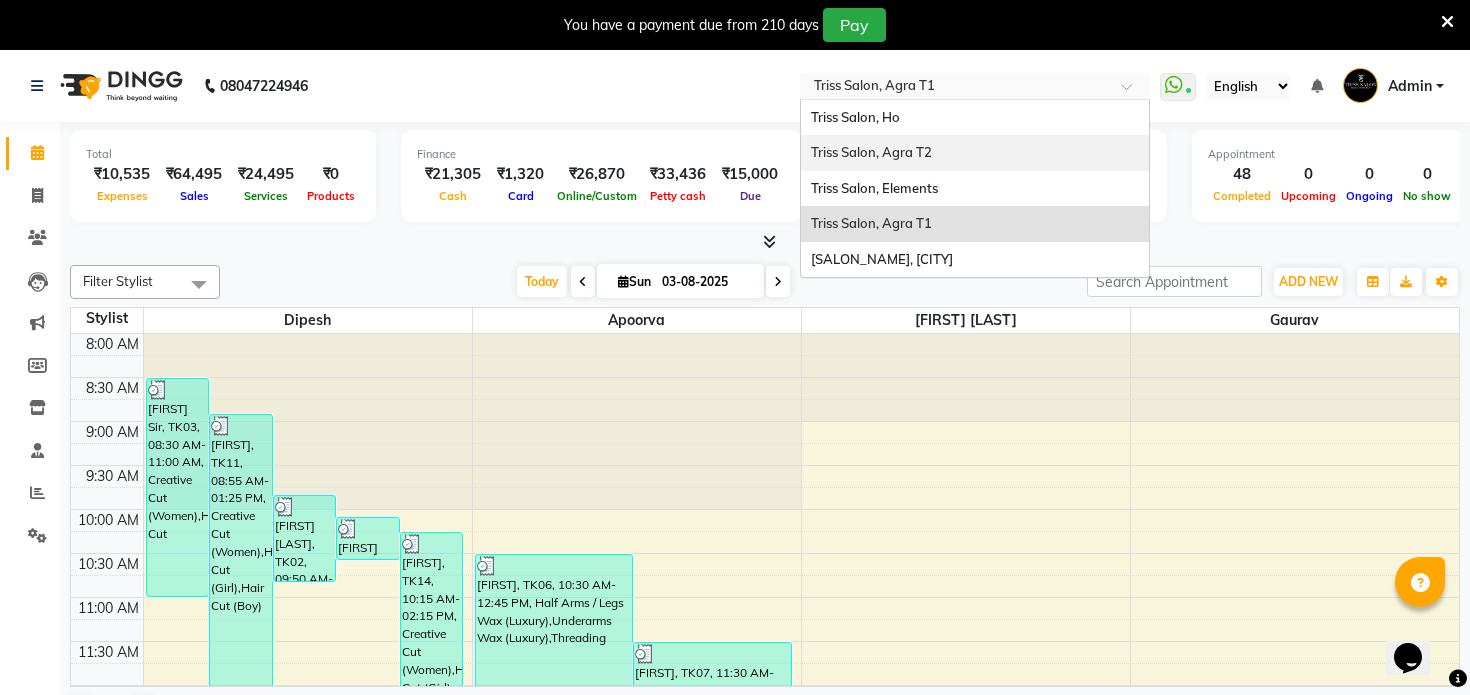 click on "Triss Salon, Agra T2" at bounding box center [975, 153] 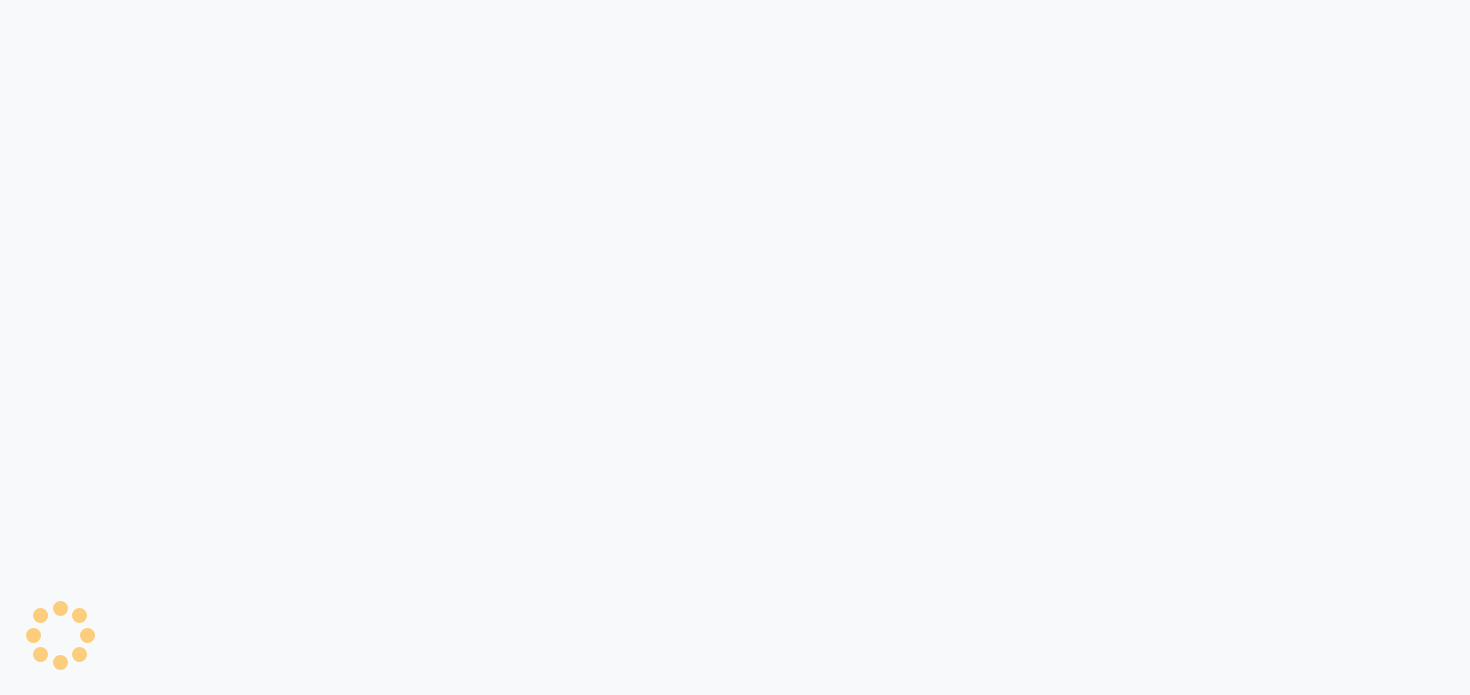scroll, scrollTop: 0, scrollLeft: 0, axis: both 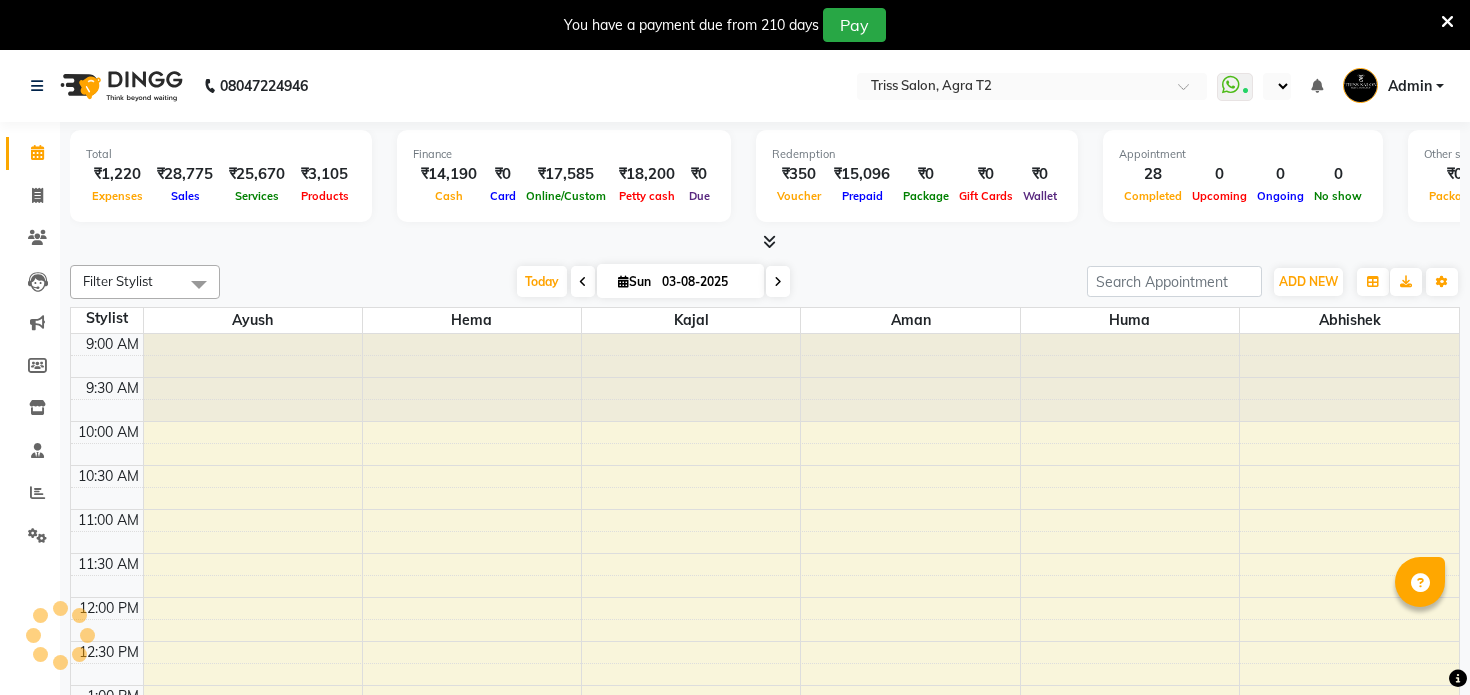 select on "en" 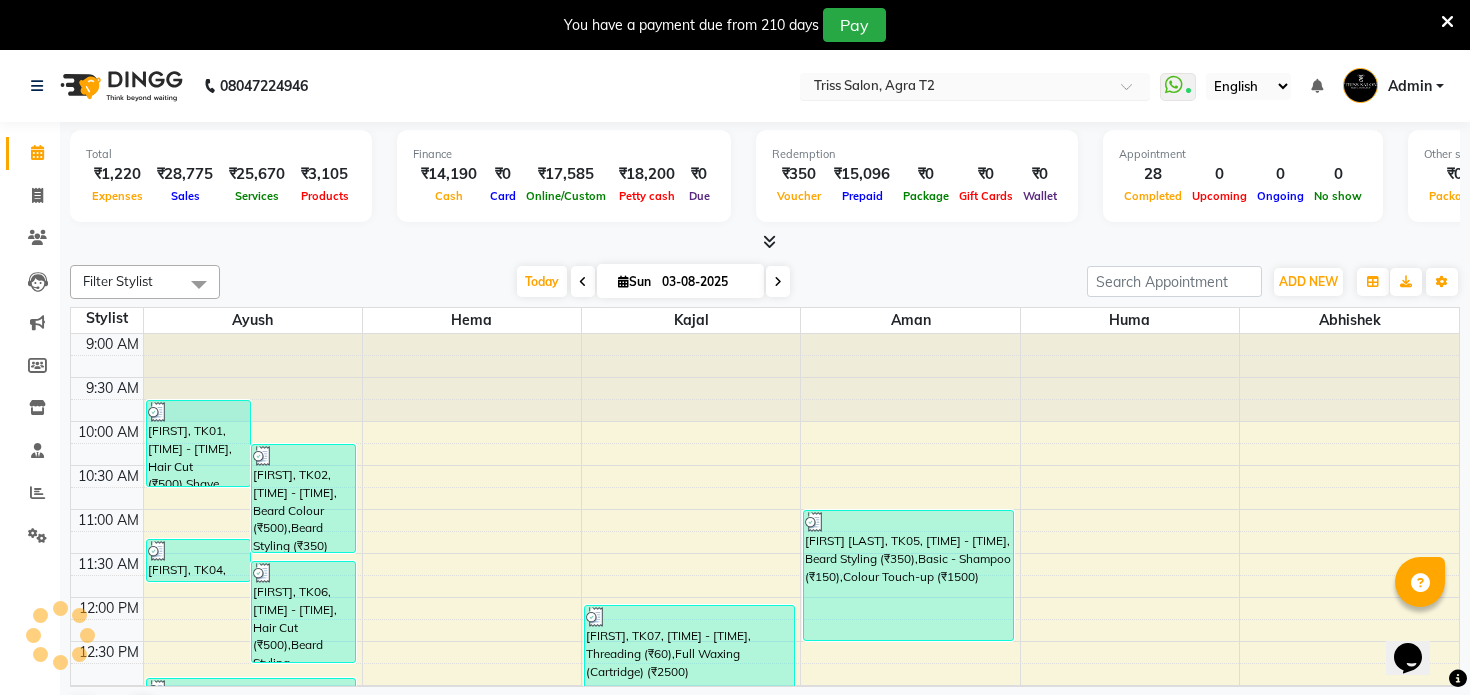 scroll, scrollTop: 0, scrollLeft: 0, axis: both 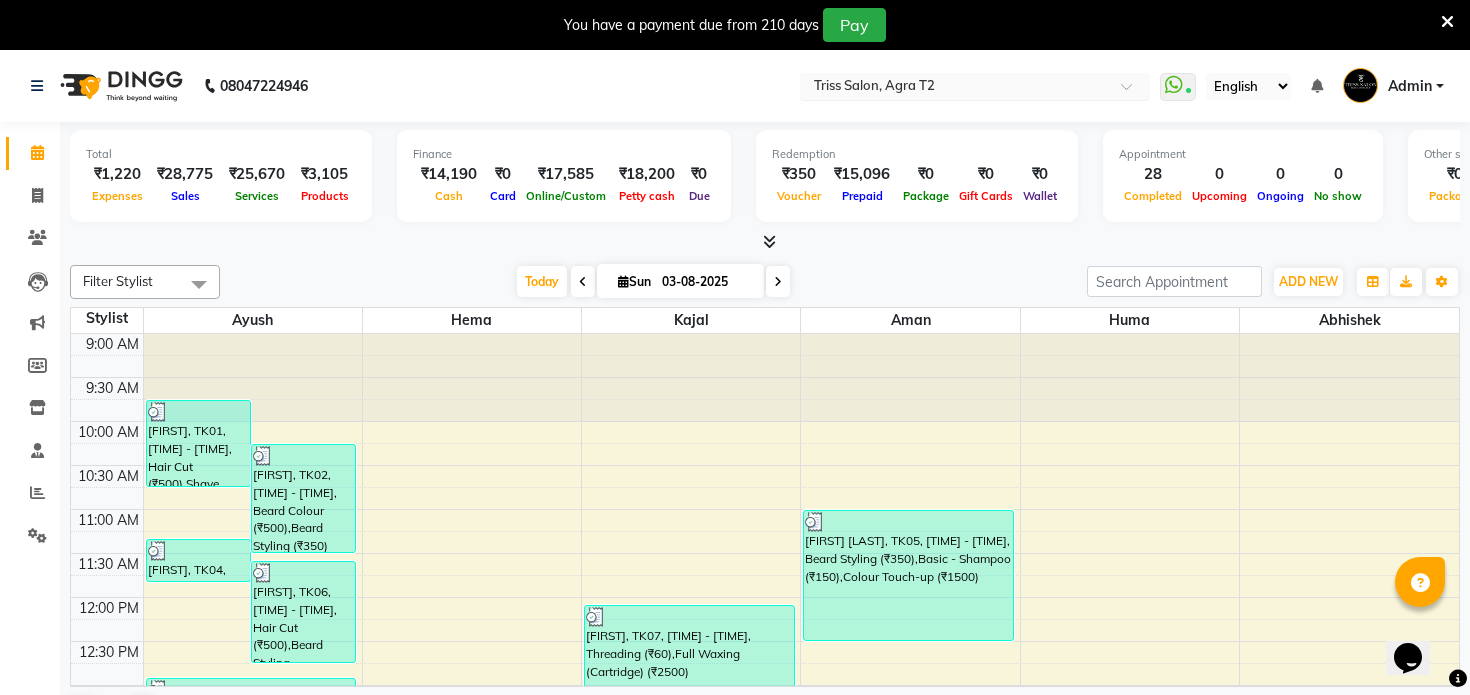 click on "Select Location × Triss Salon, Agra T2" at bounding box center [975, 86] 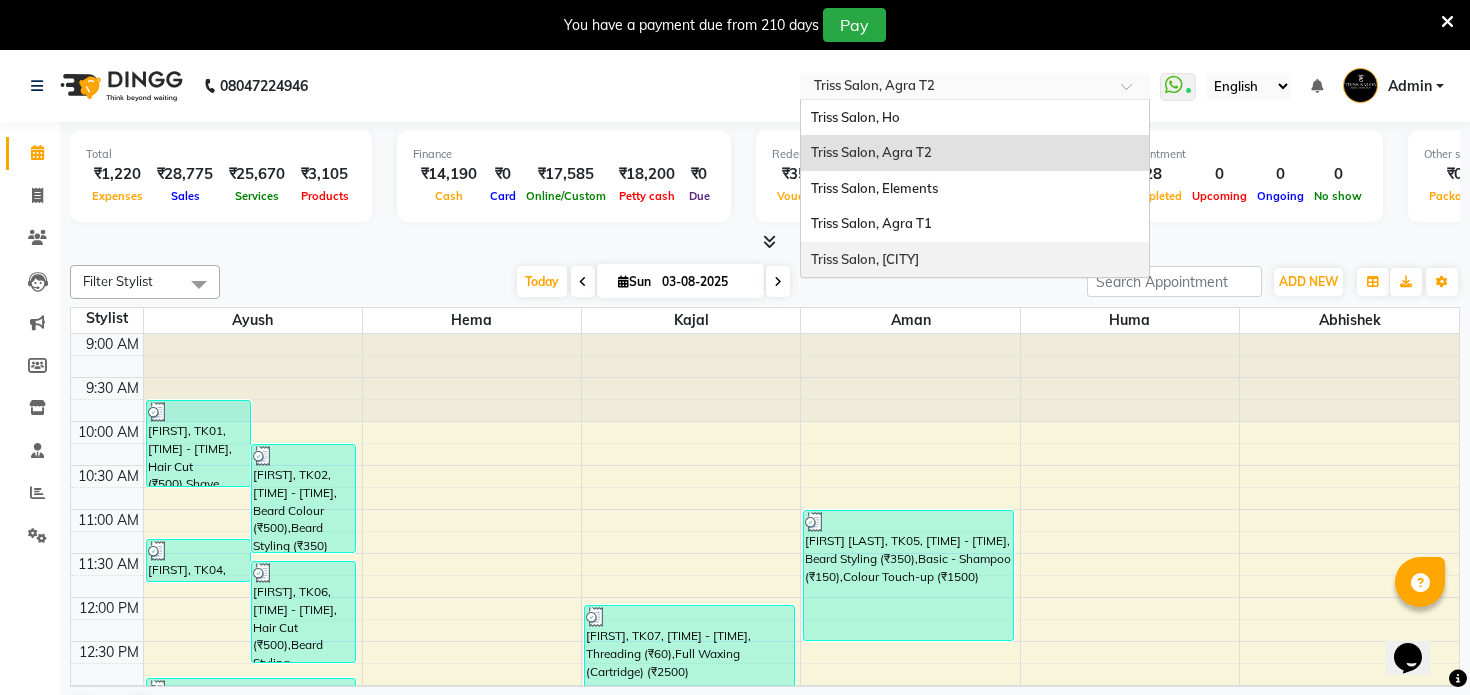 click on "[SALON_NAME], [CITY]" at bounding box center (865, 259) 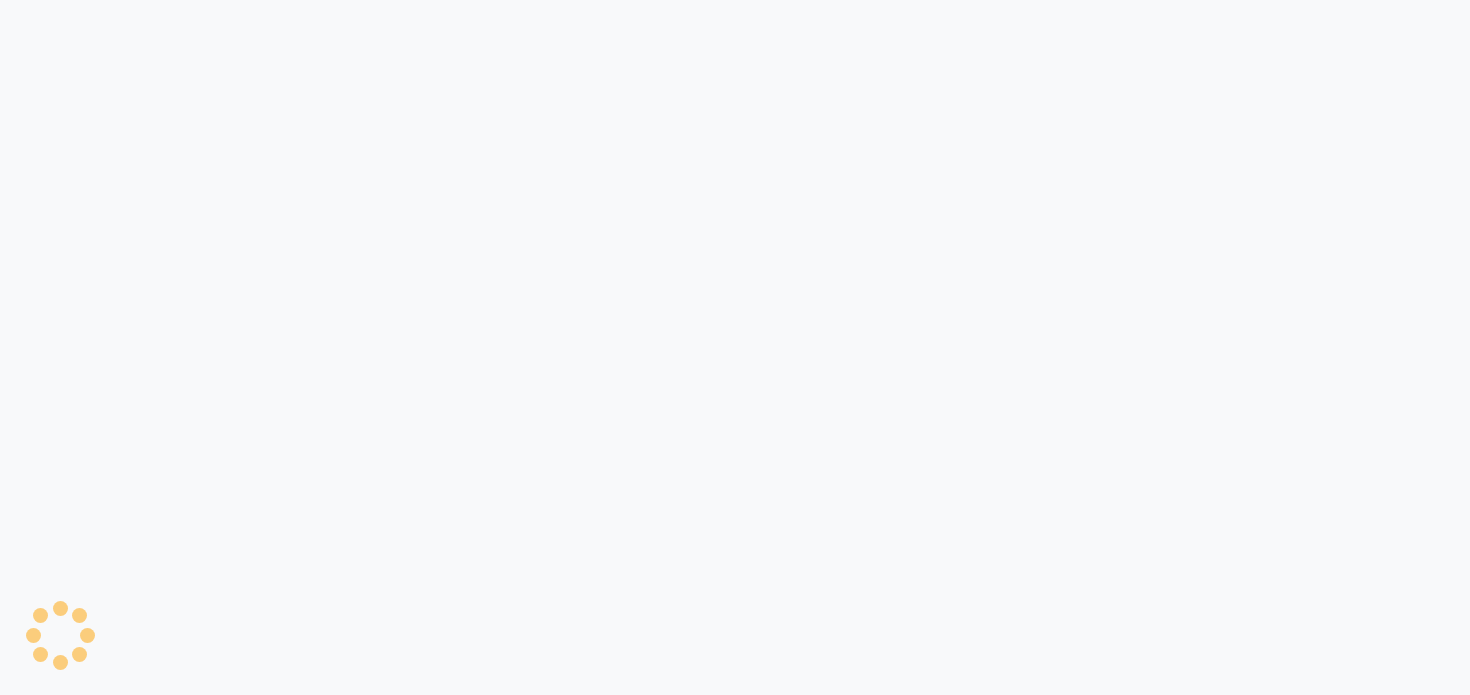 scroll, scrollTop: 0, scrollLeft: 0, axis: both 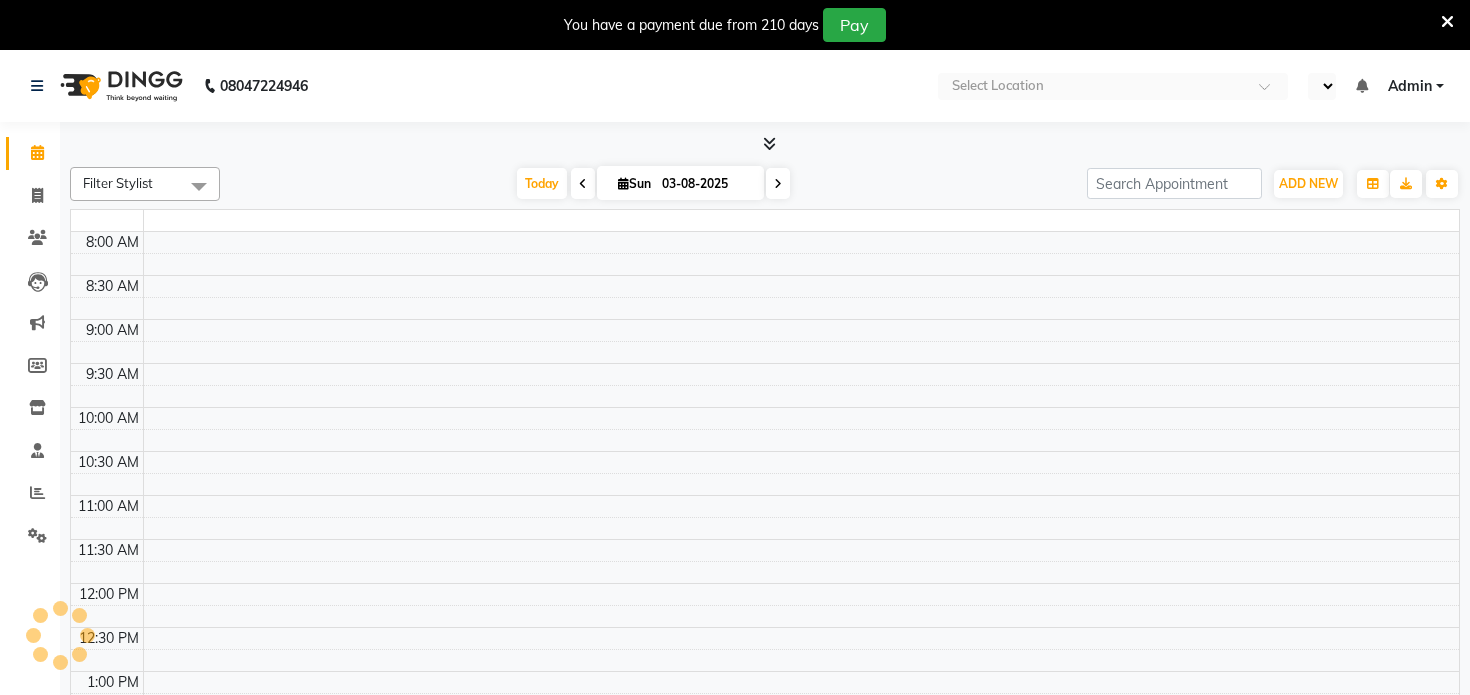 select on "en" 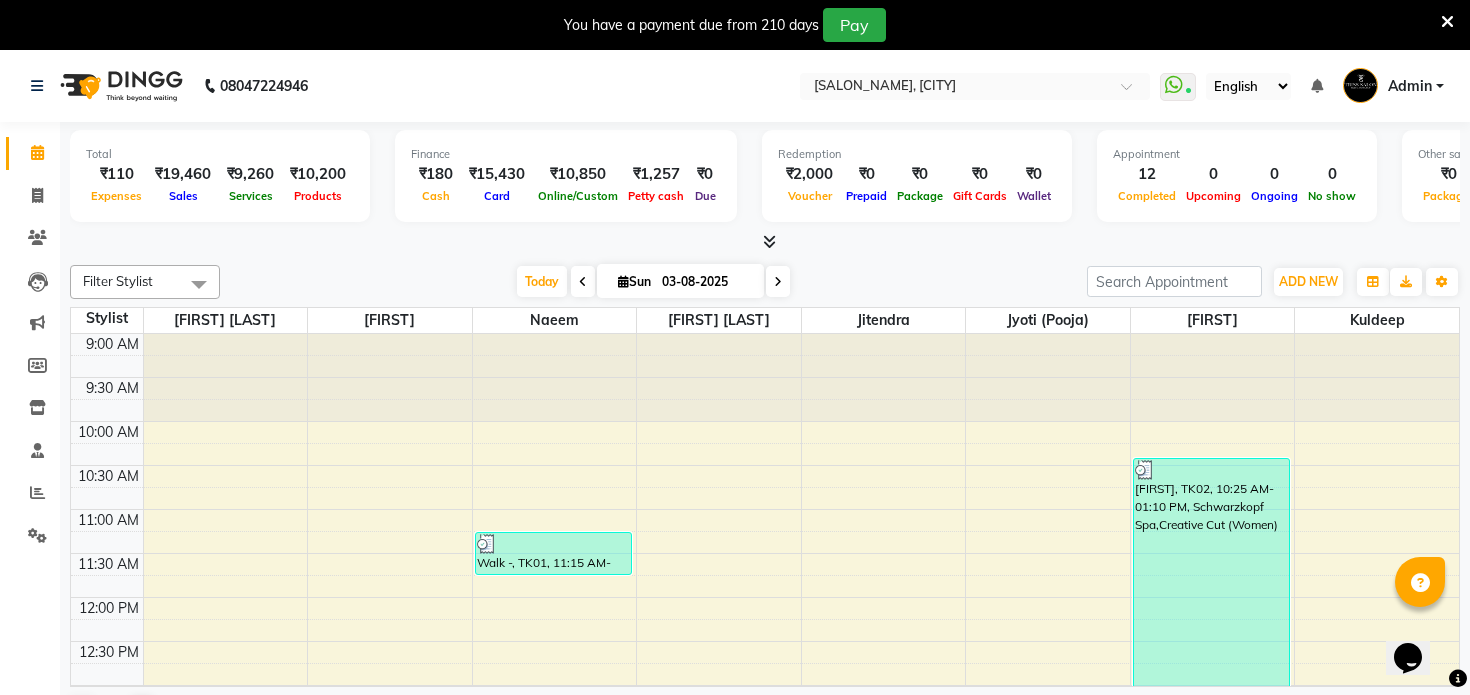 scroll, scrollTop: 0, scrollLeft: 0, axis: both 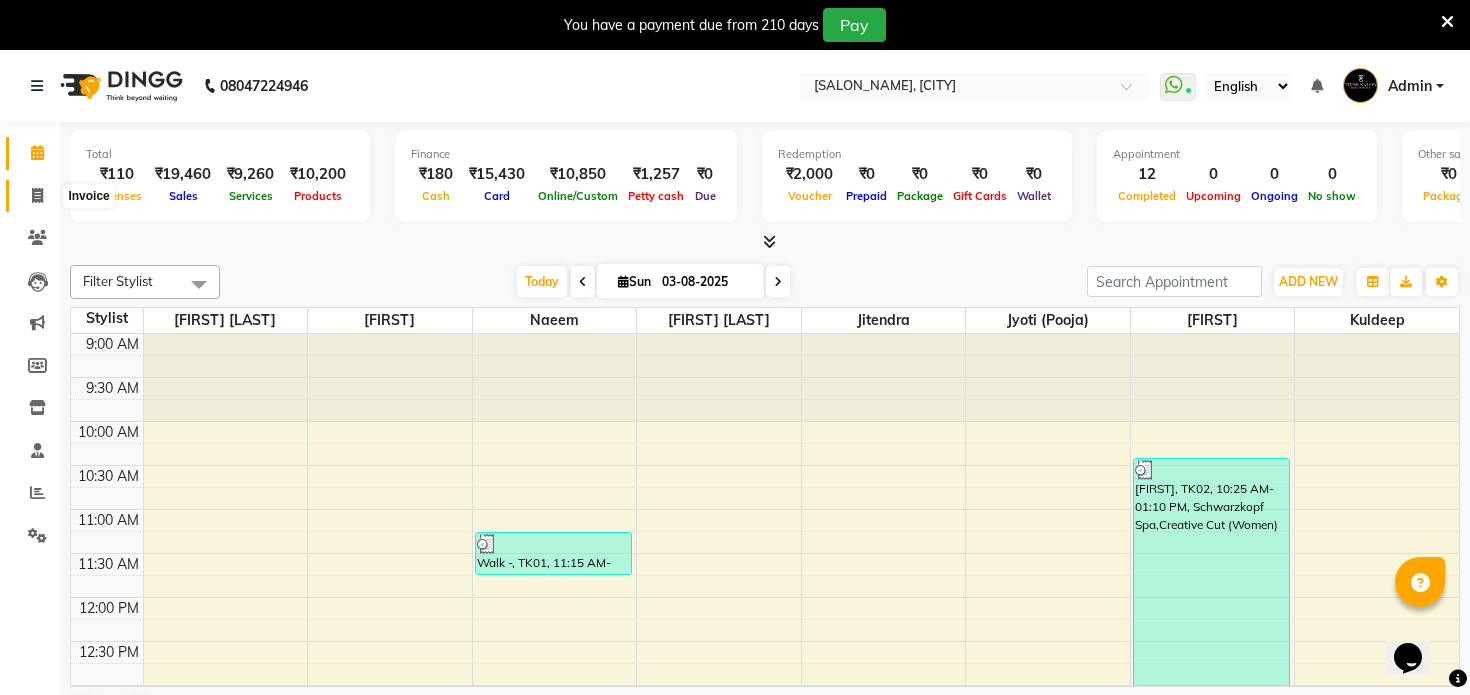 click 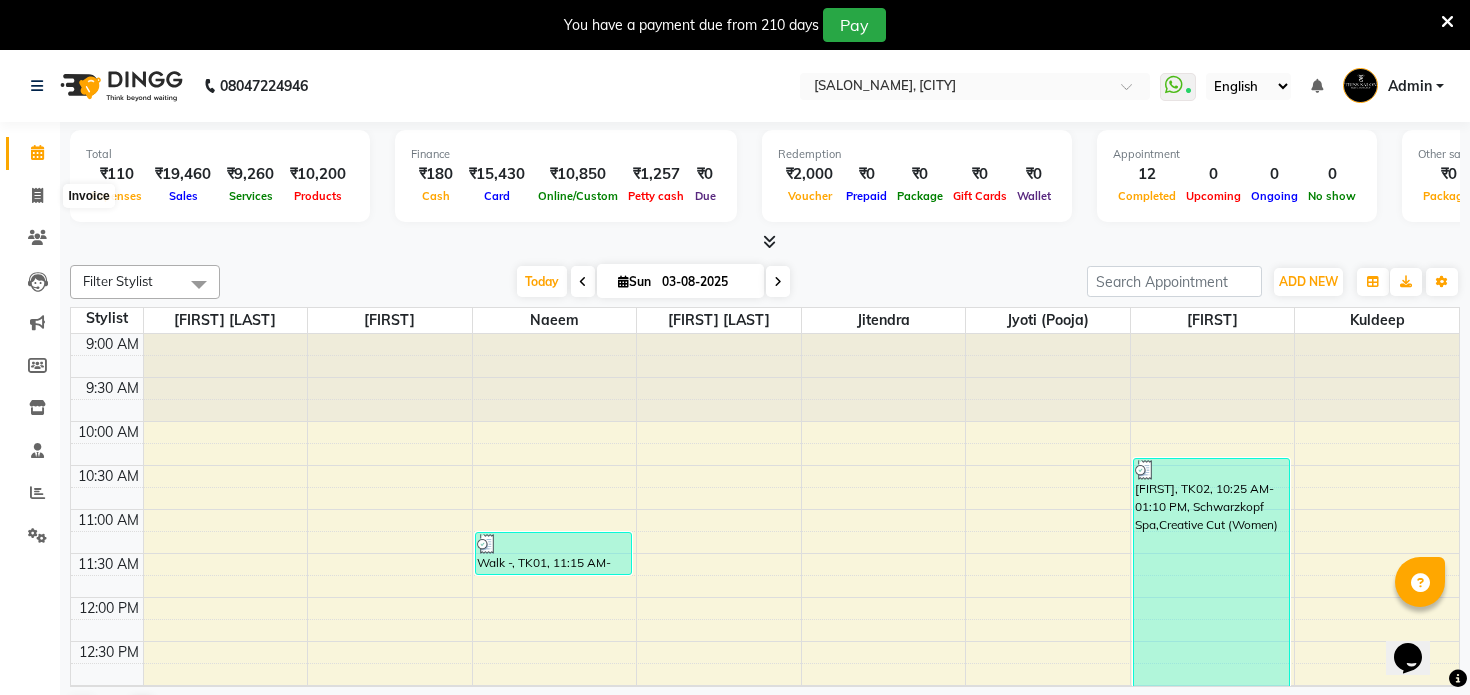 select on "service" 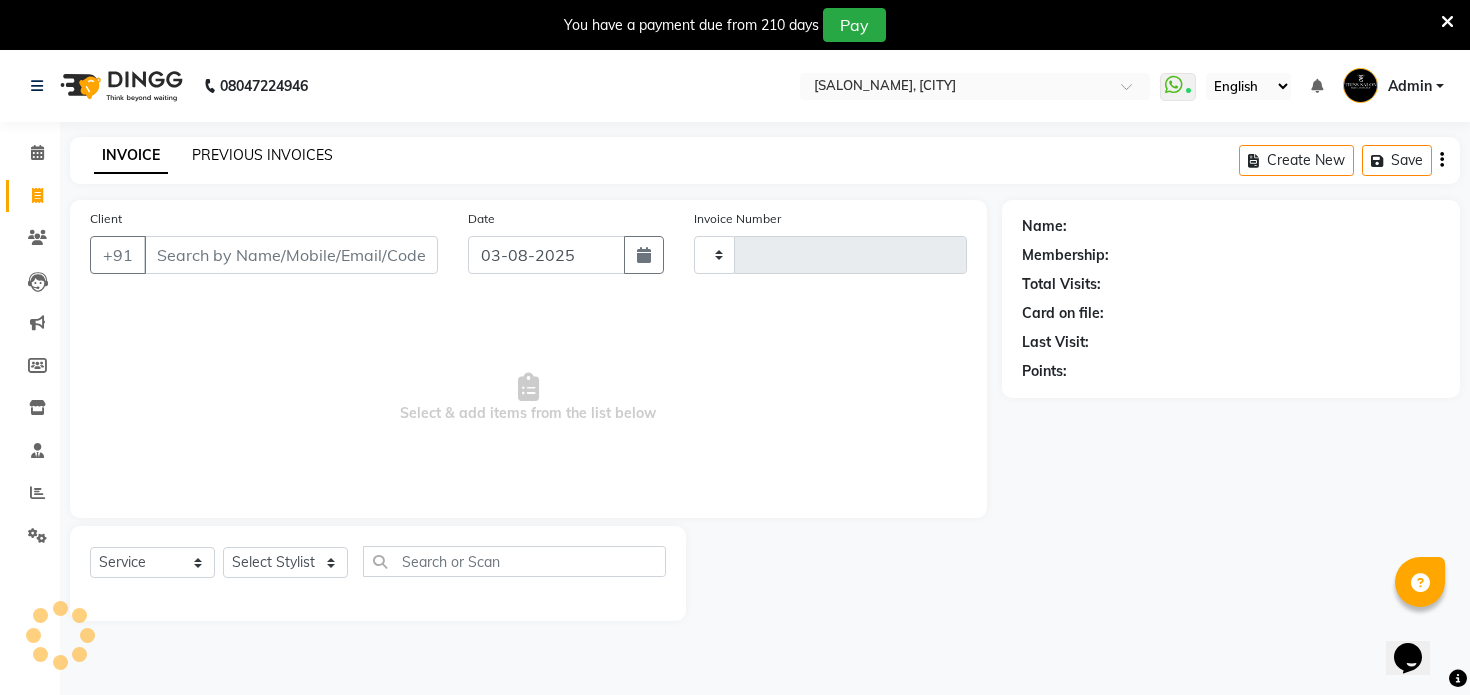 type on "1278" 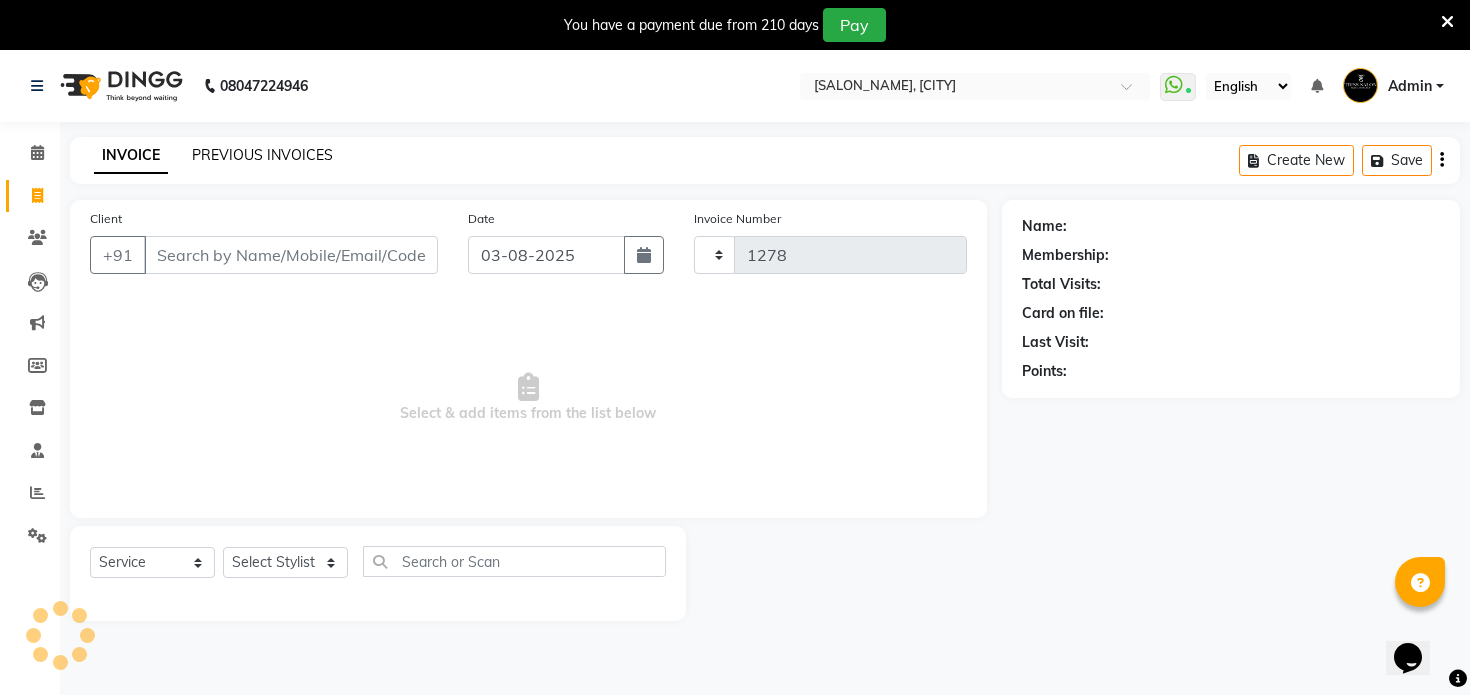 select on "4304" 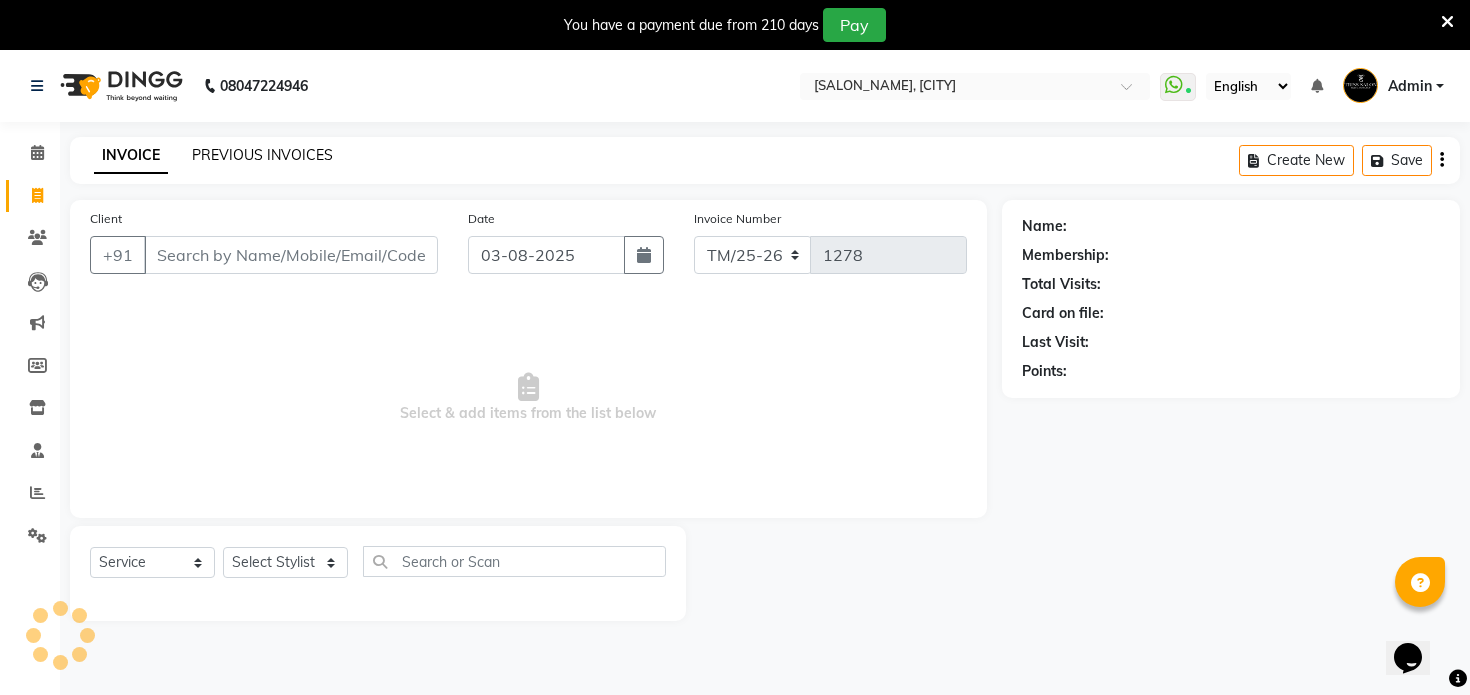 click on "PREVIOUS INVOICES" 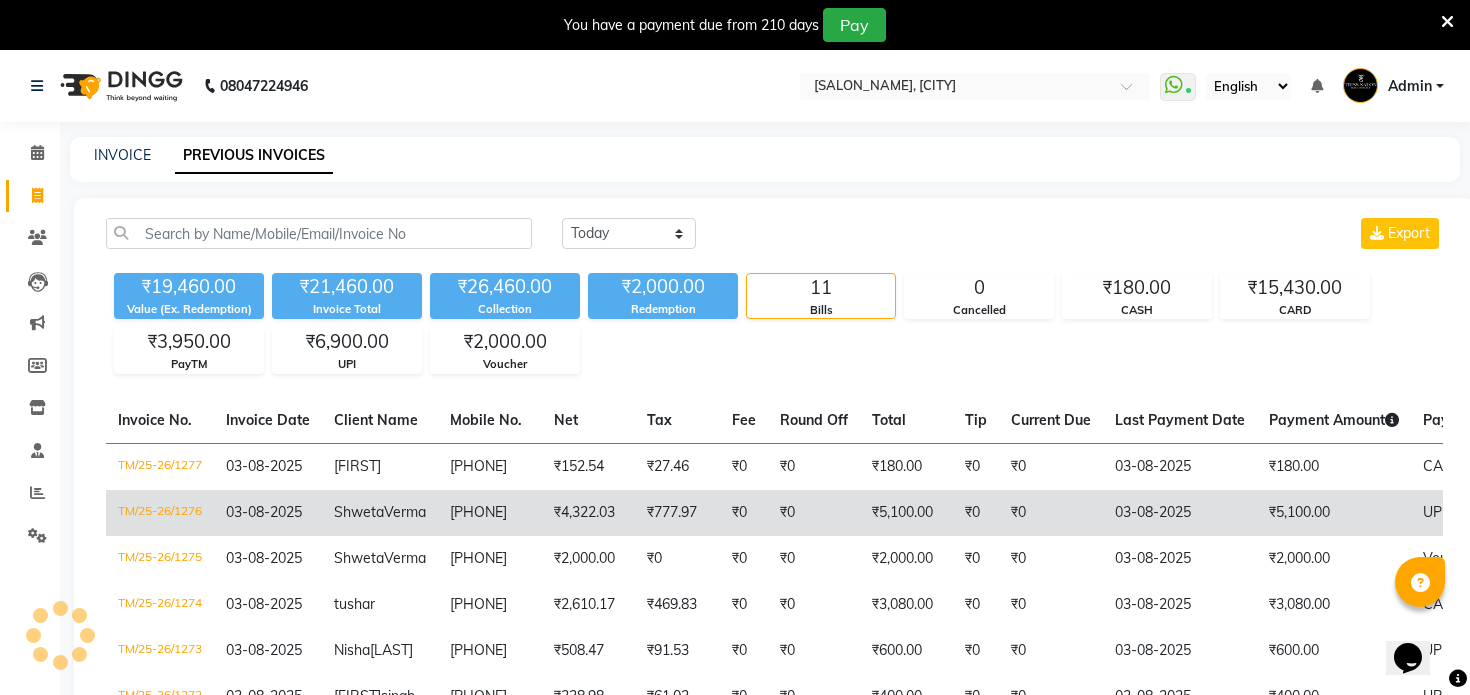 scroll, scrollTop: 470, scrollLeft: 0, axis: vertical 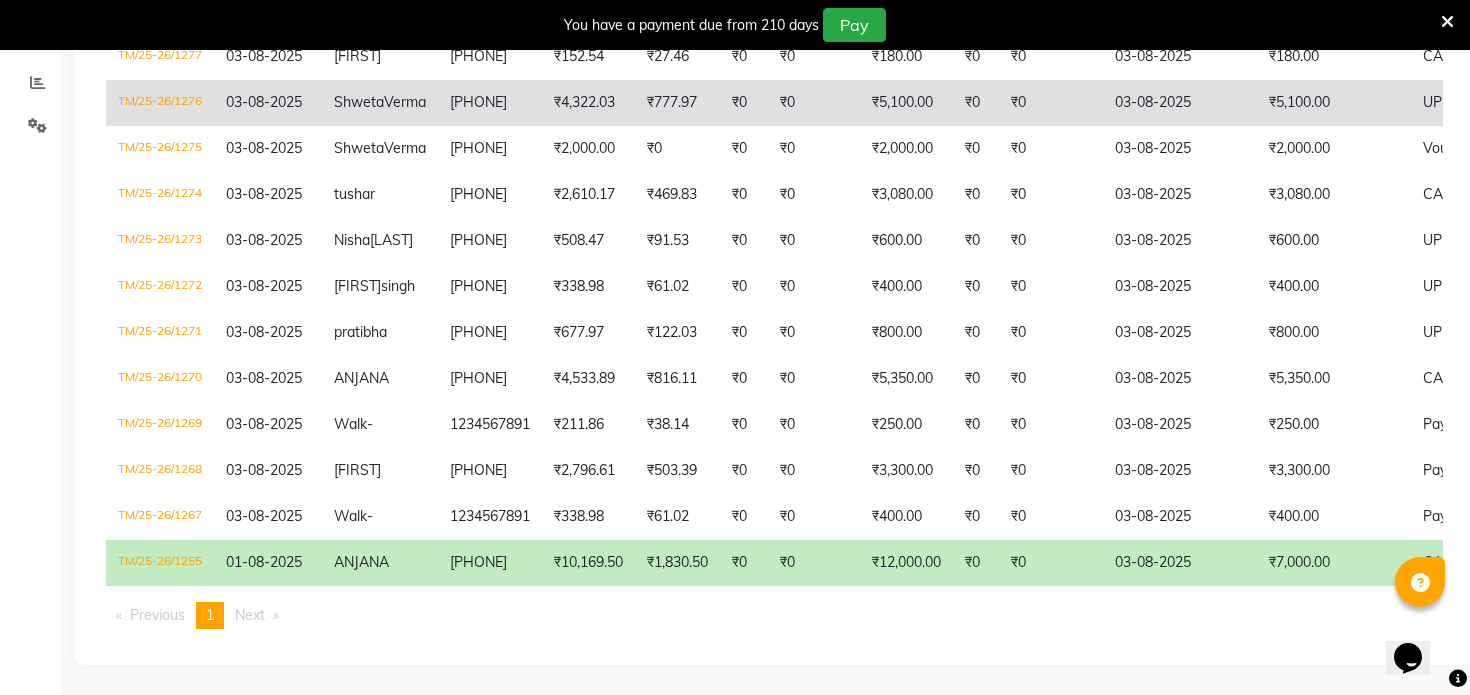 click on "₹1,830.50" 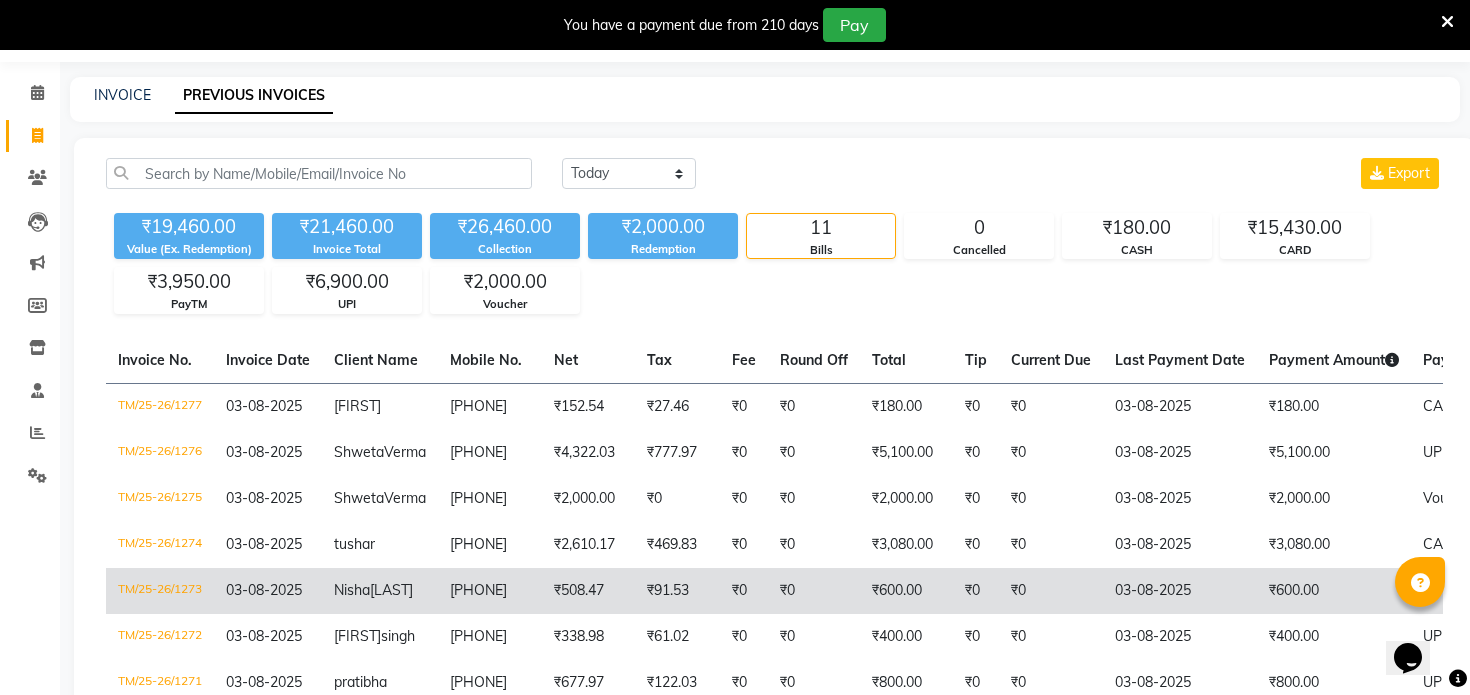 scroll, scrollTop: 0, scrollLeft: 0, axis: both 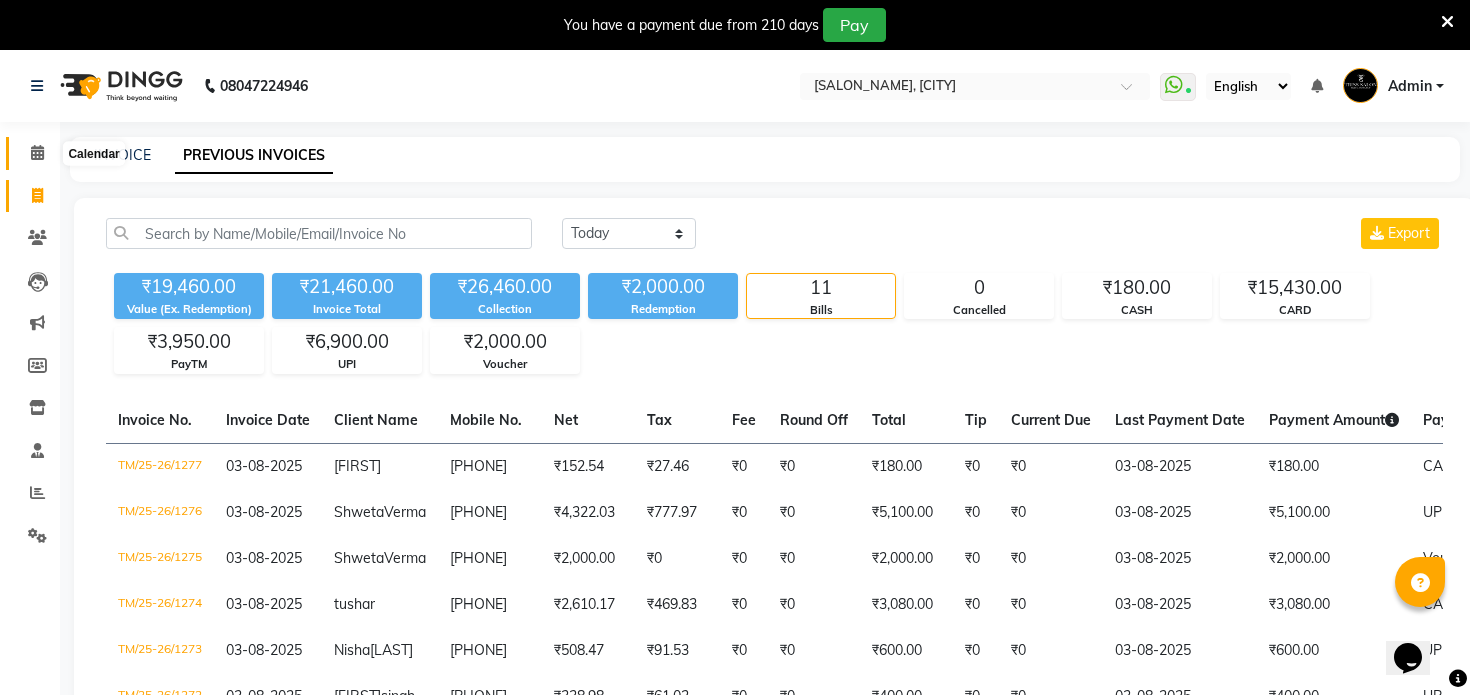 click 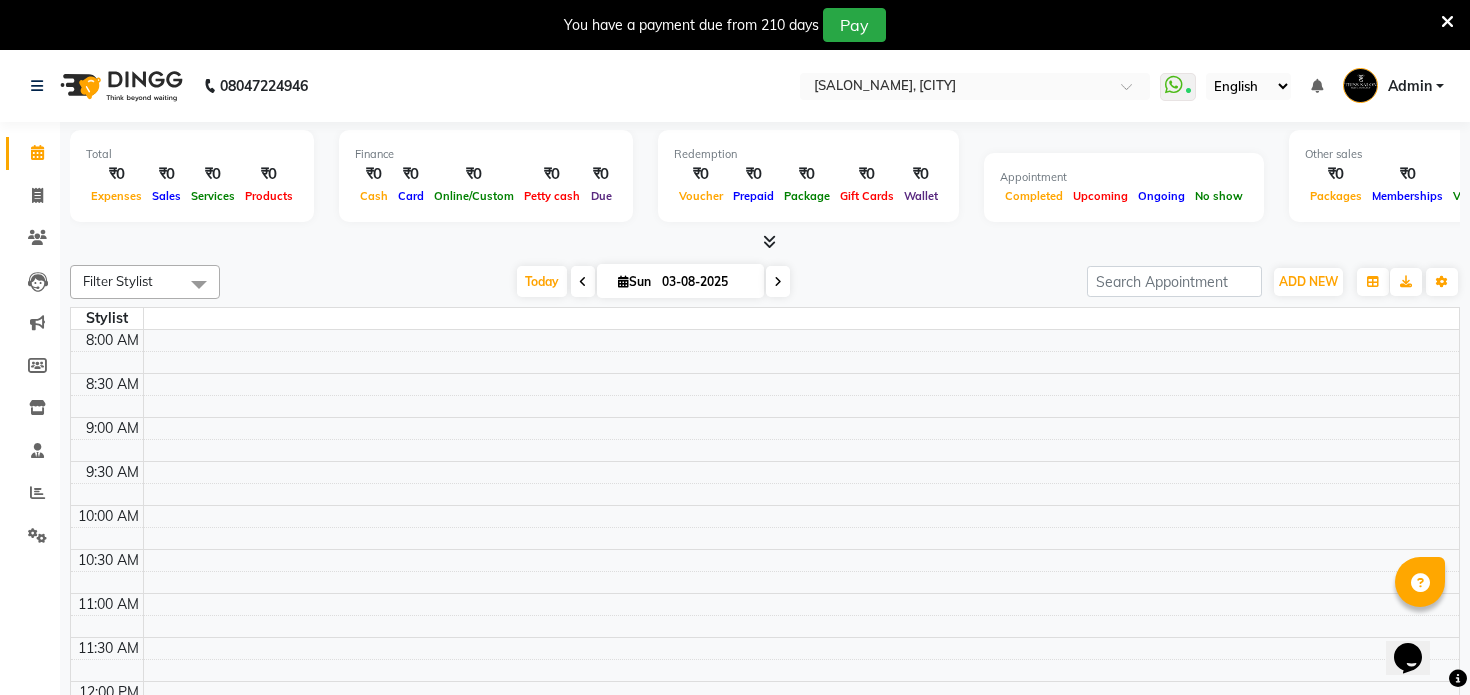 scroll, scrollTop: 752, scrollLeft: 0, axis: vertical 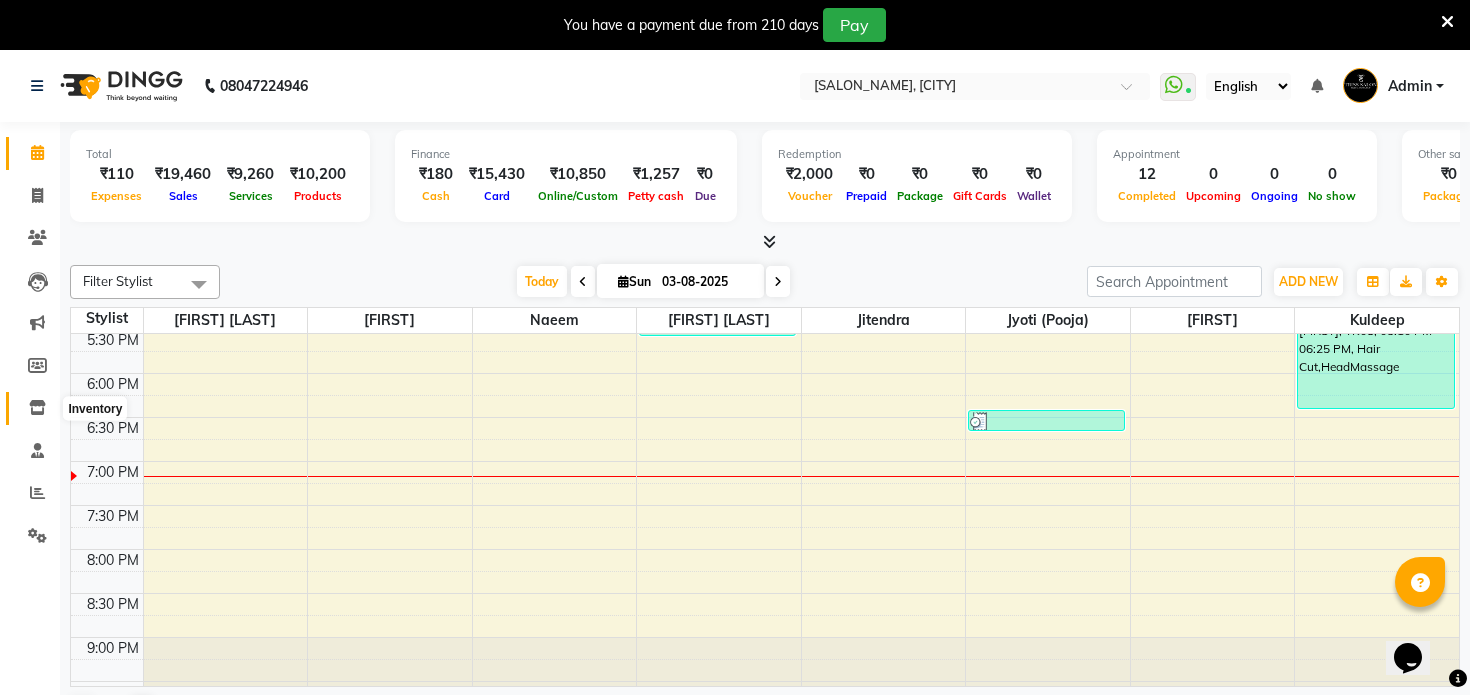 click 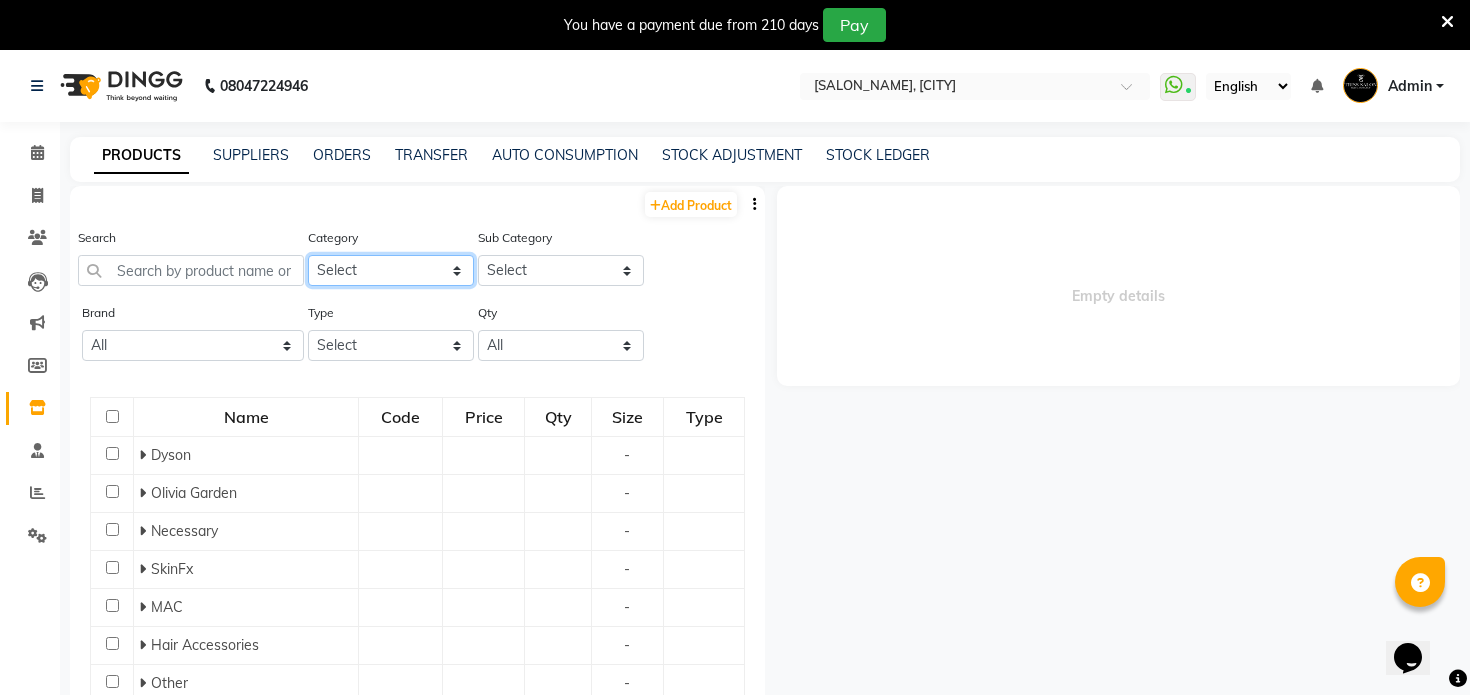 click on "Select PH Keune GK Moroccan Oil 3TenX K18 Schwarzkopf Mintree Kanpeki Thalgo Other Floractive" 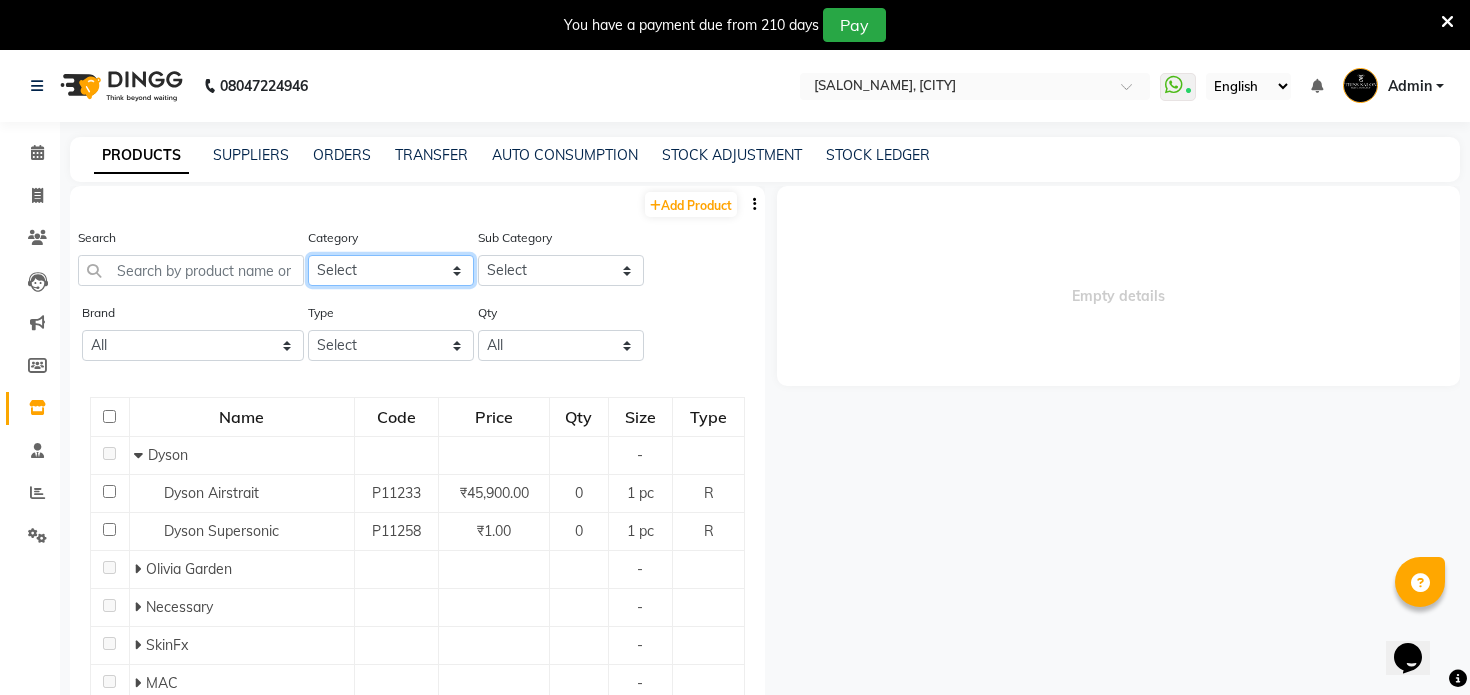select on "367302450" 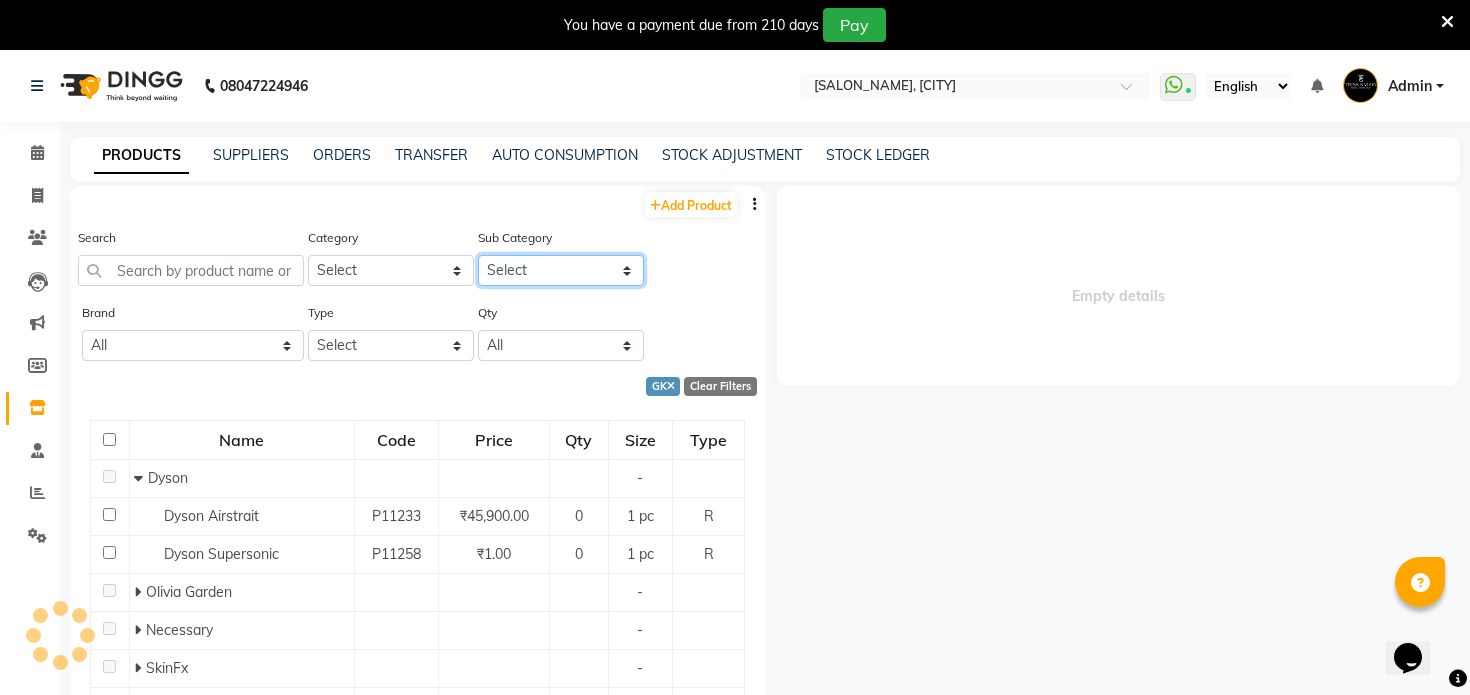 click on "Select" 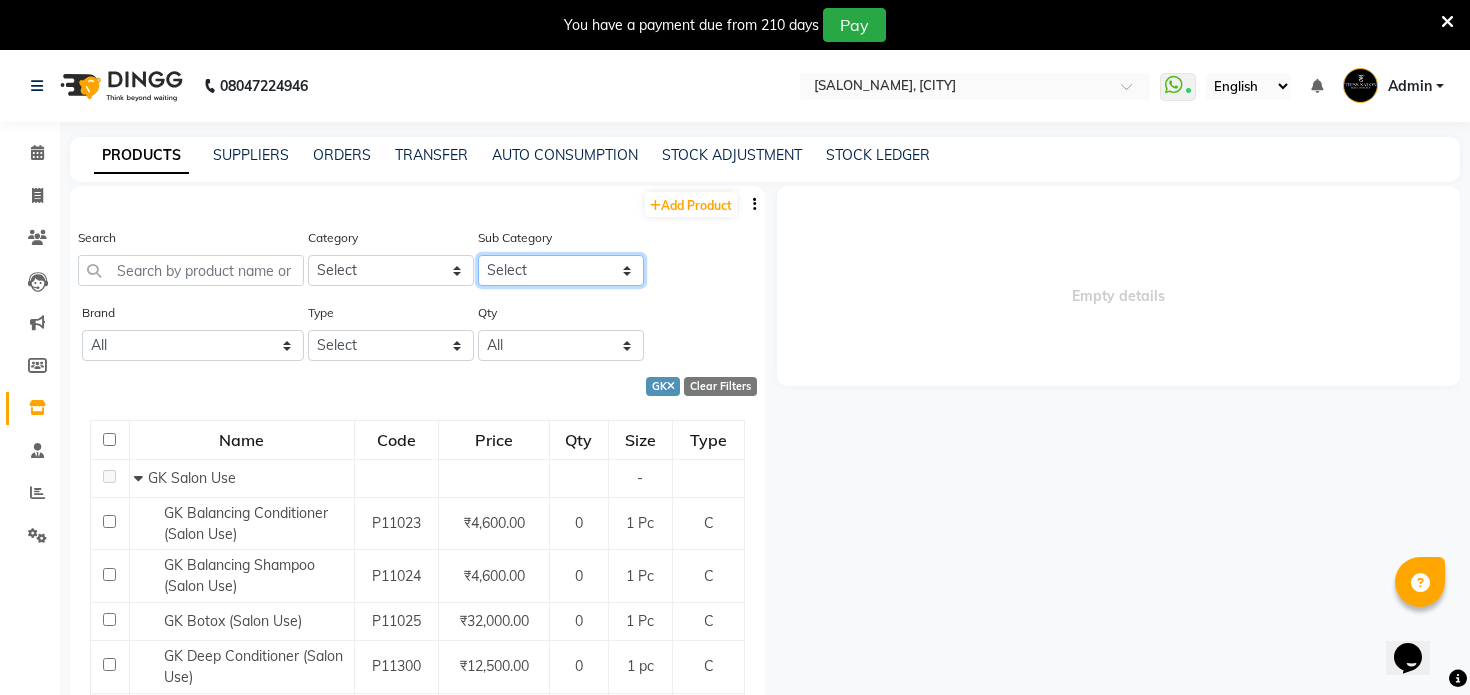 select on "3673024502" 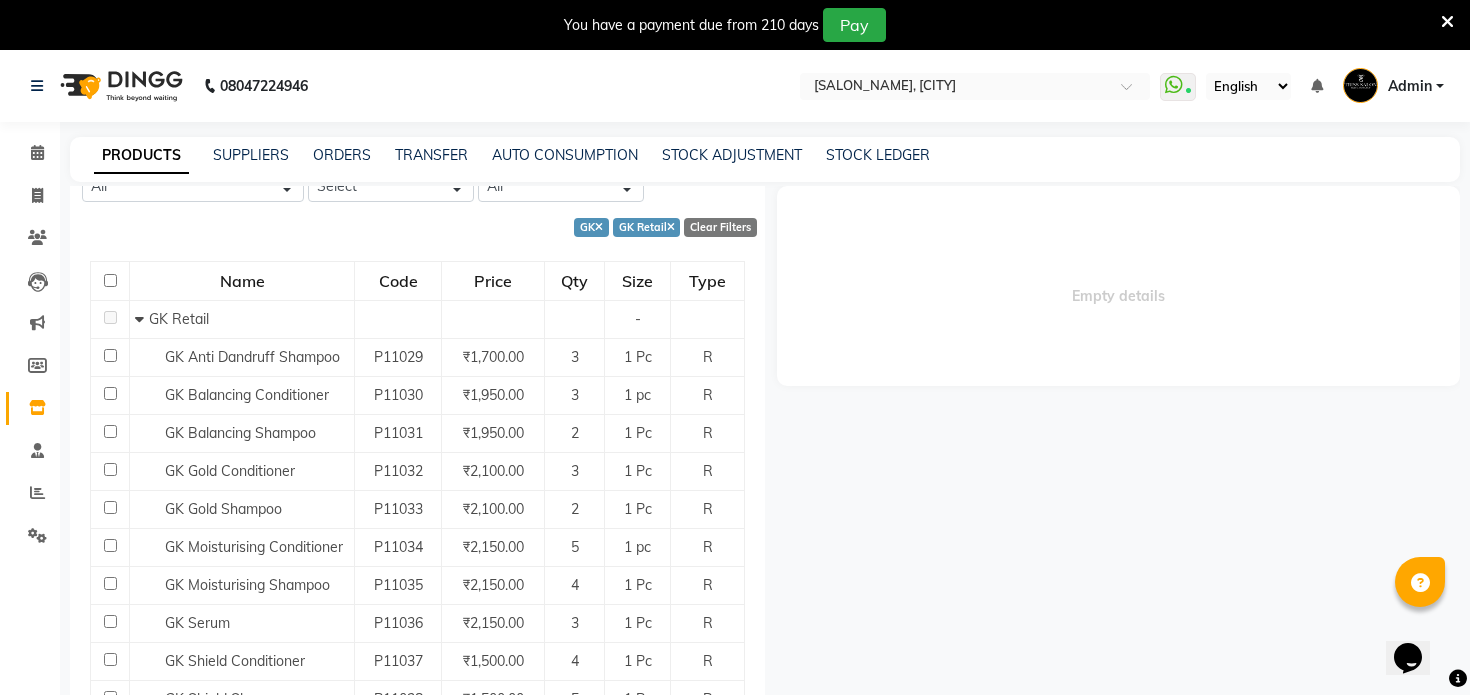 scroll, scrollTop: 169, scrollLeft: 0, axis: vertical 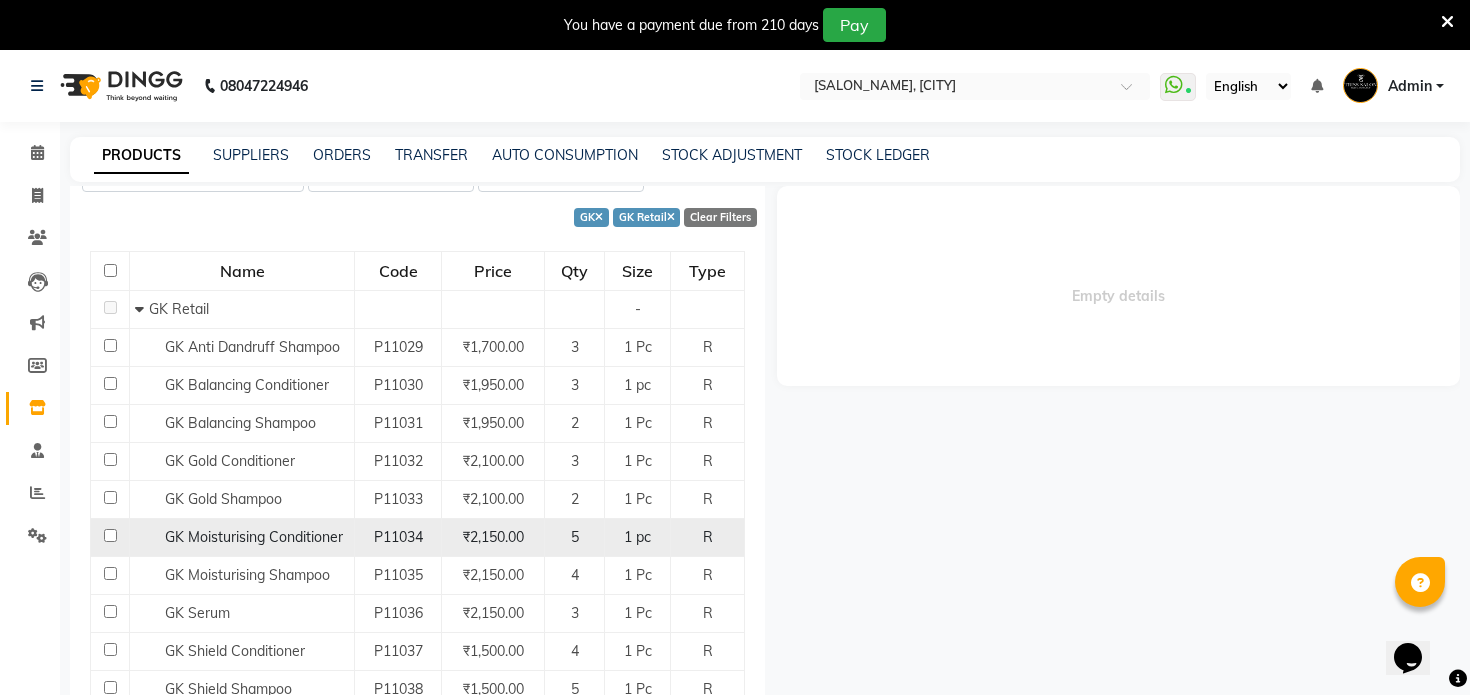 click on "GK Moisturising Conditioner" 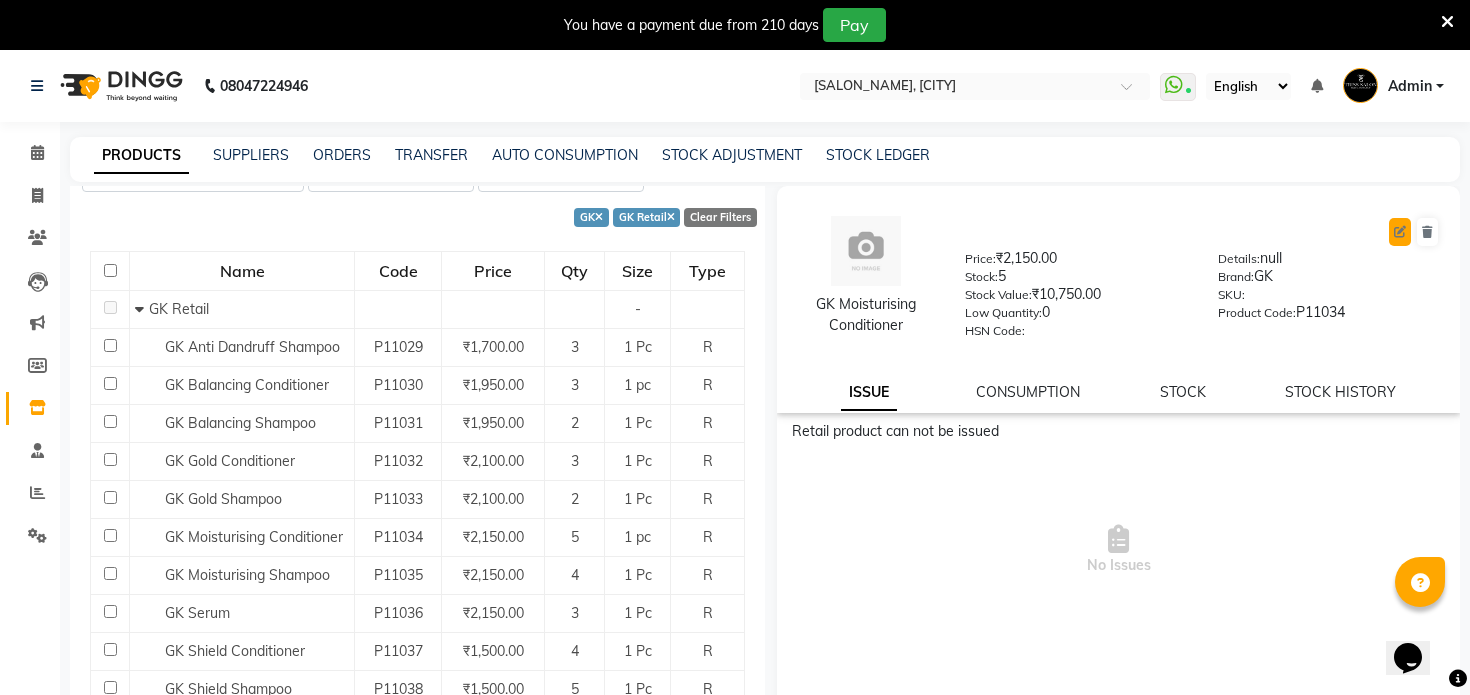 click 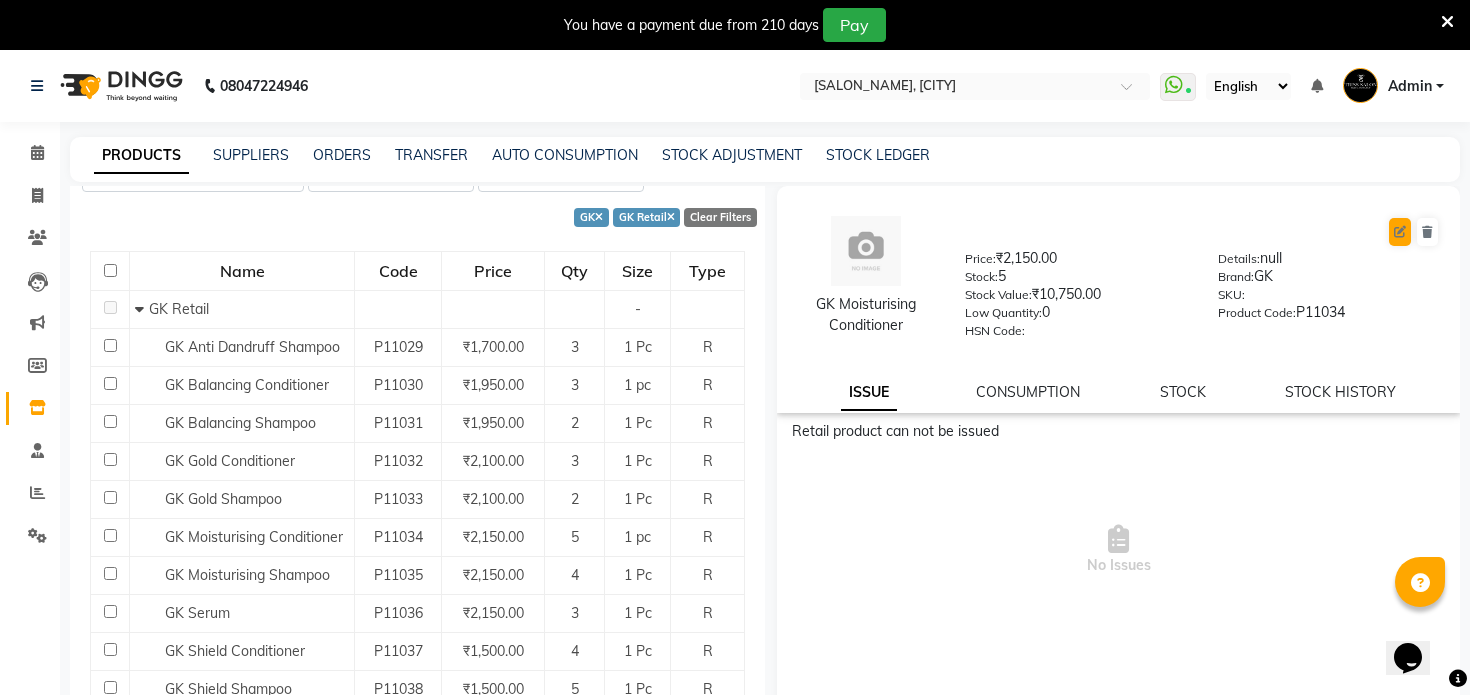 select on "R" 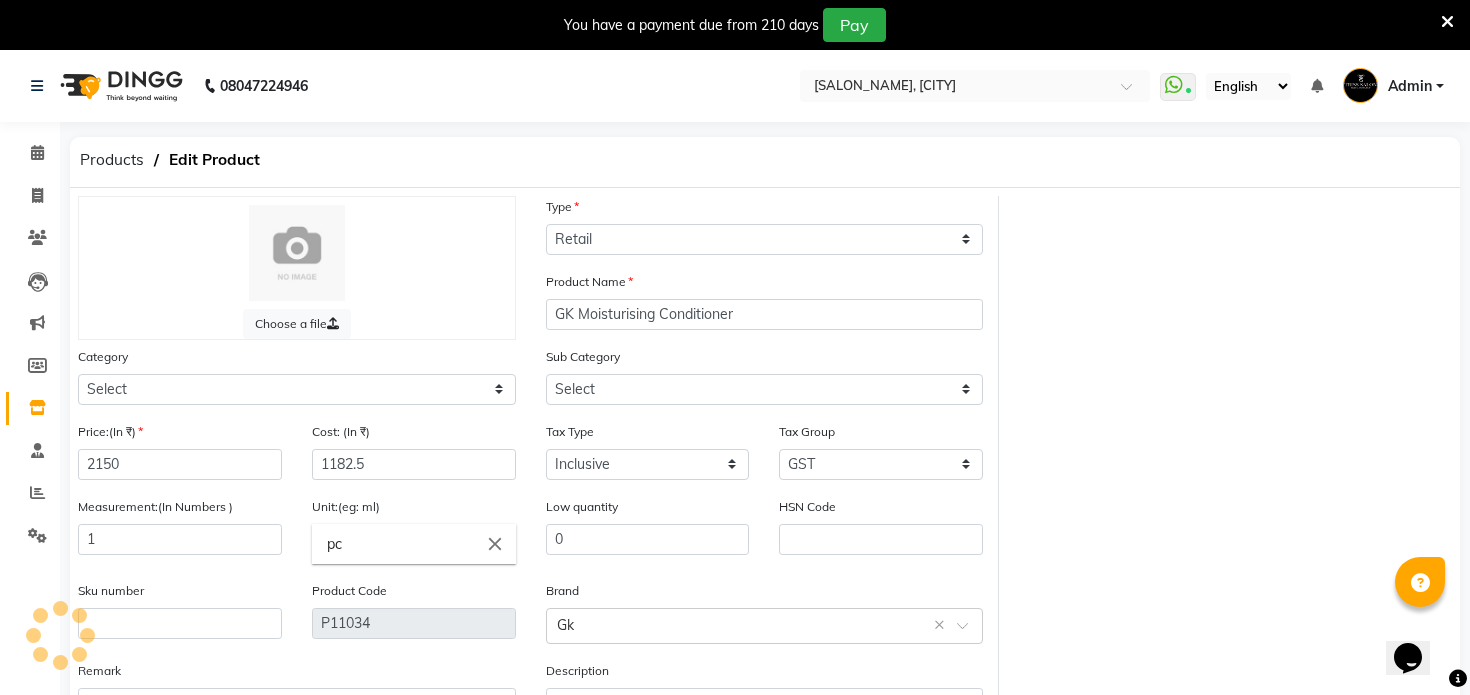 select on "367302450" 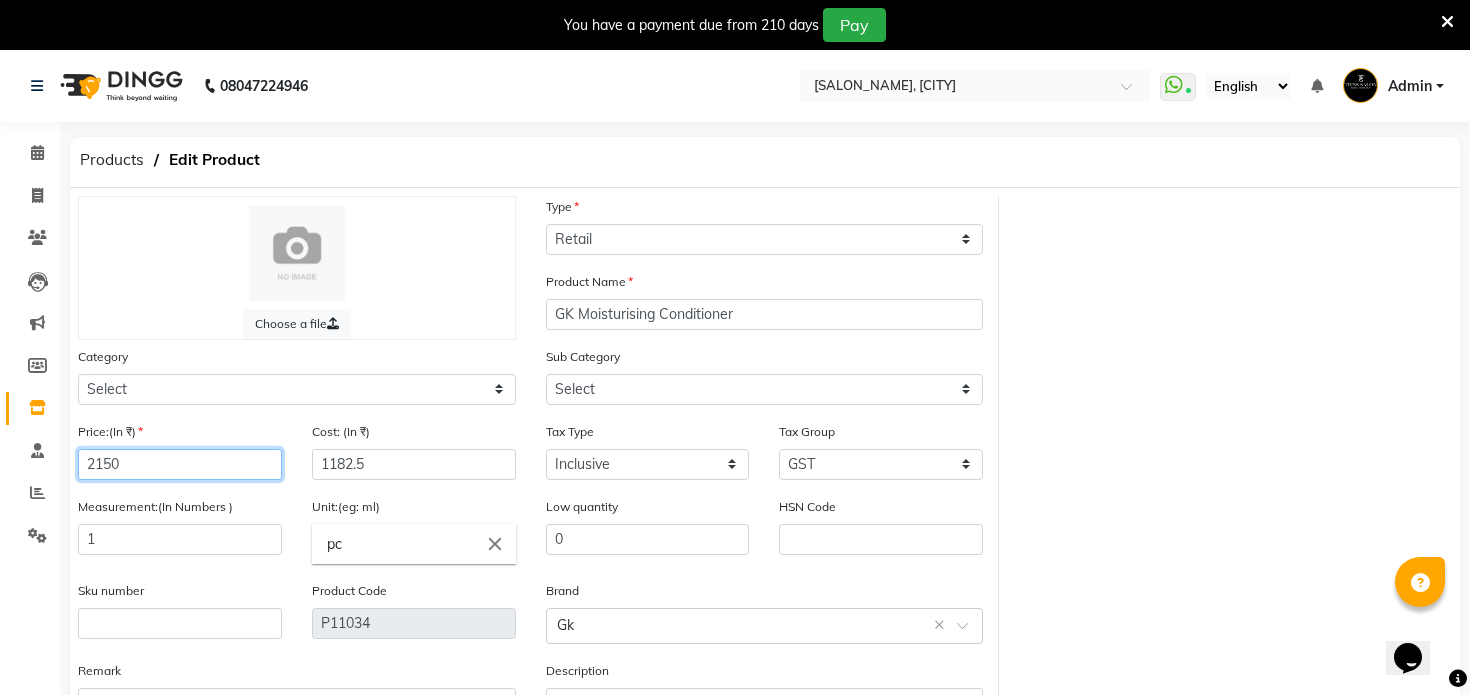click on "2150" 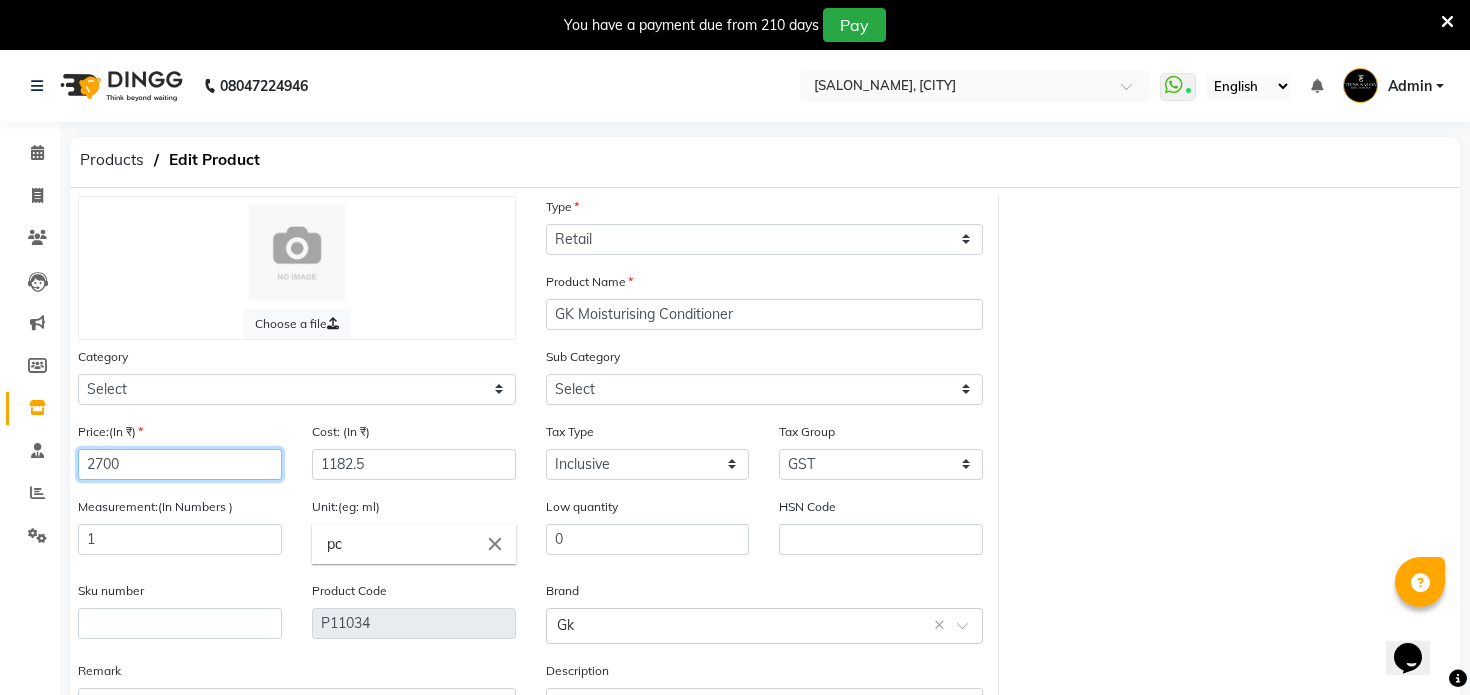 type on "2700" 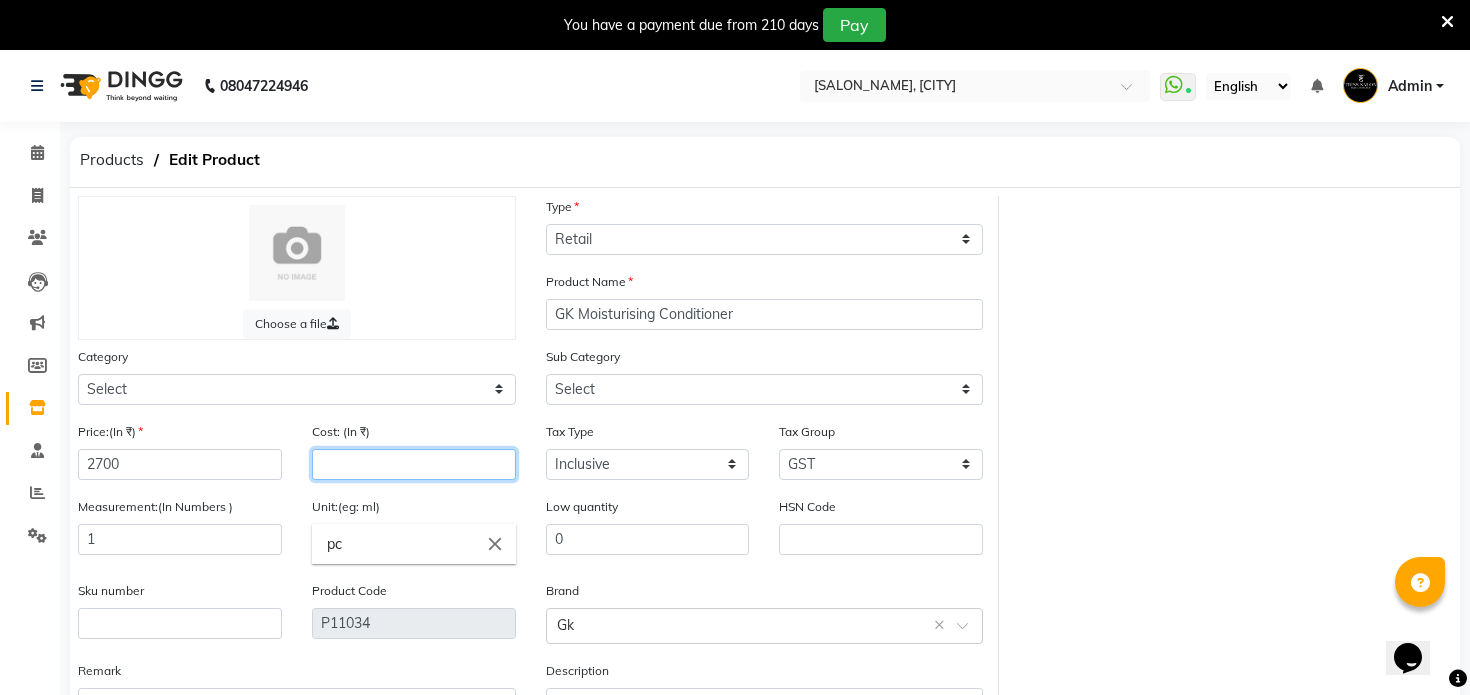 type 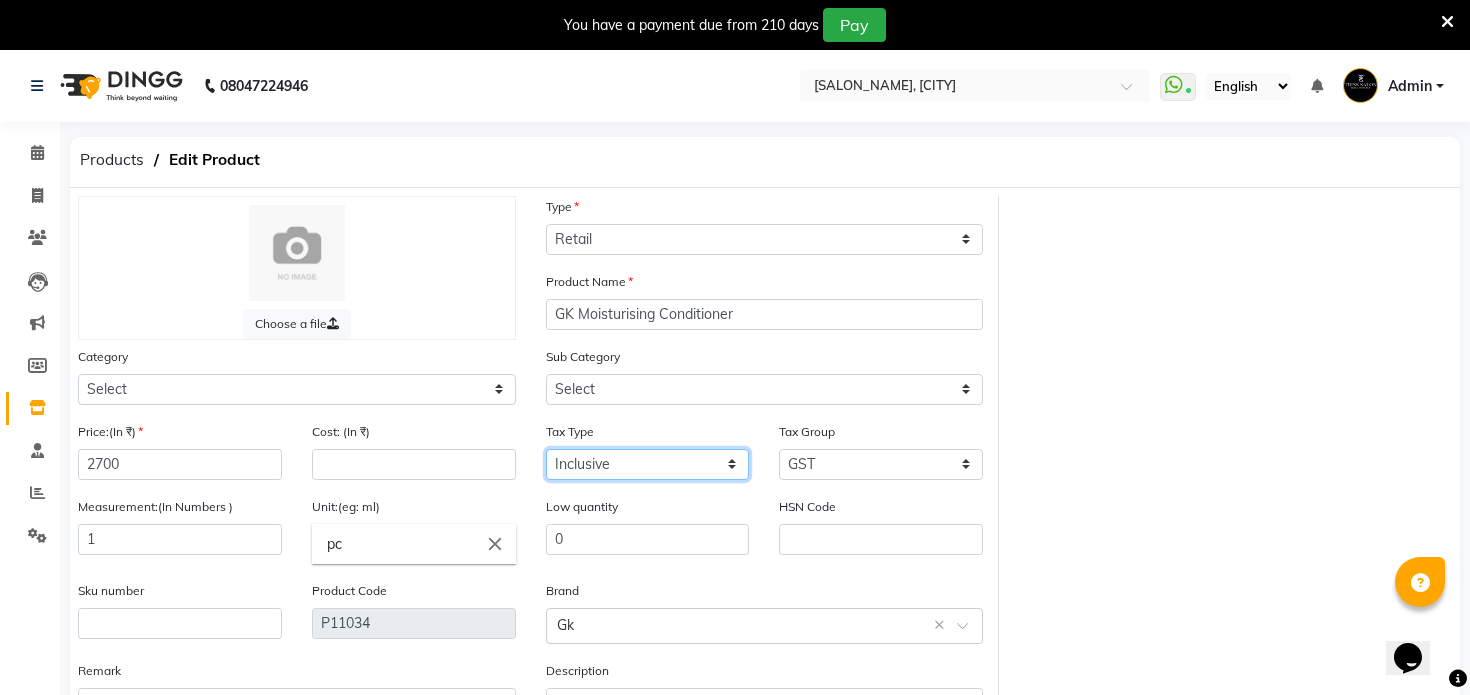 scroll, scrollTop: 157, scrollLeft: 0, axis: vertical 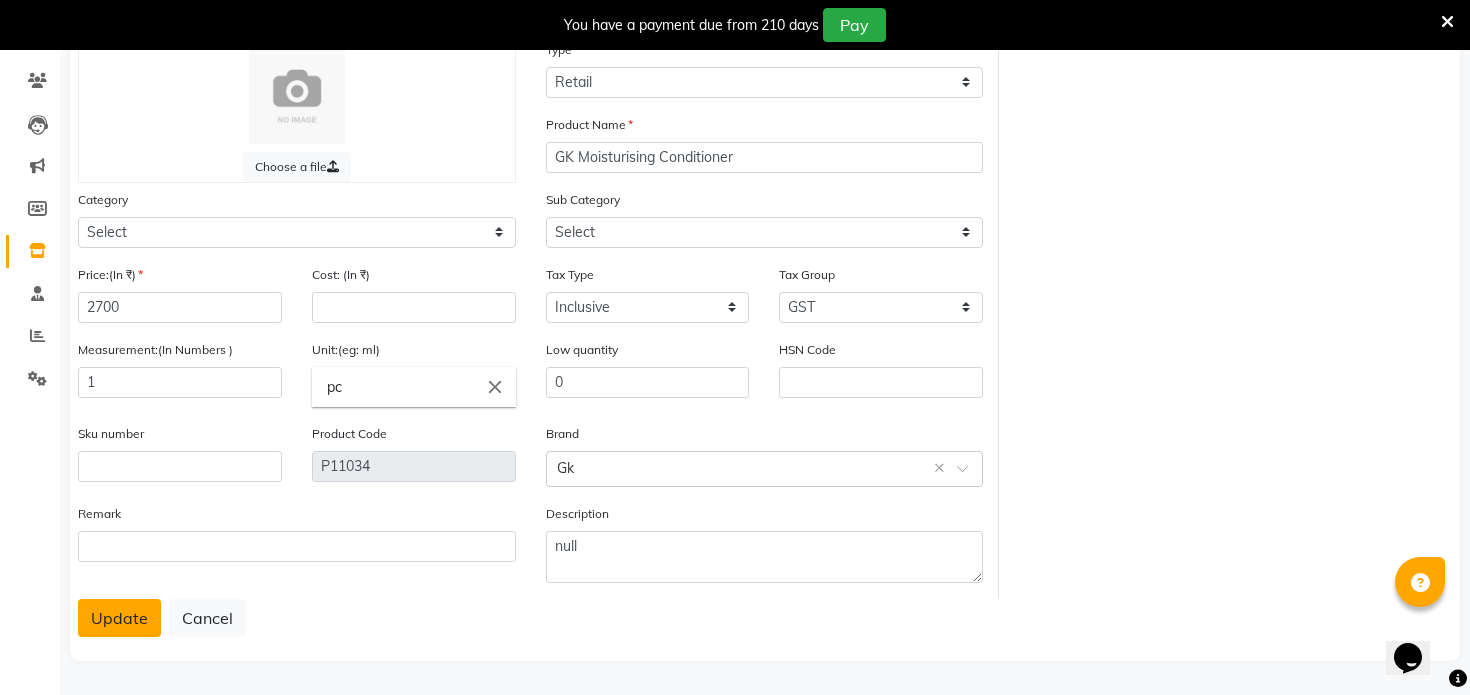 click on "Update" 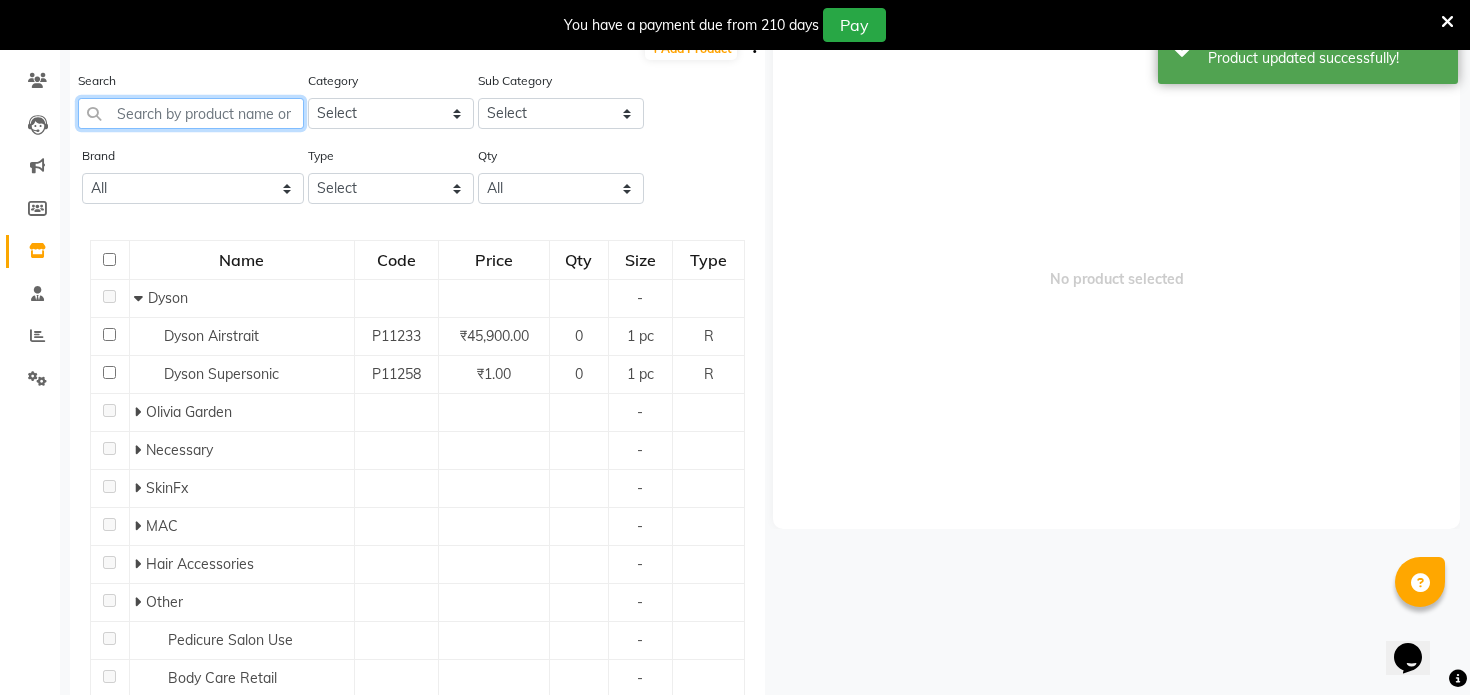 scroll, scrollTop: 63, scrollLeft: 0, axis: vertical 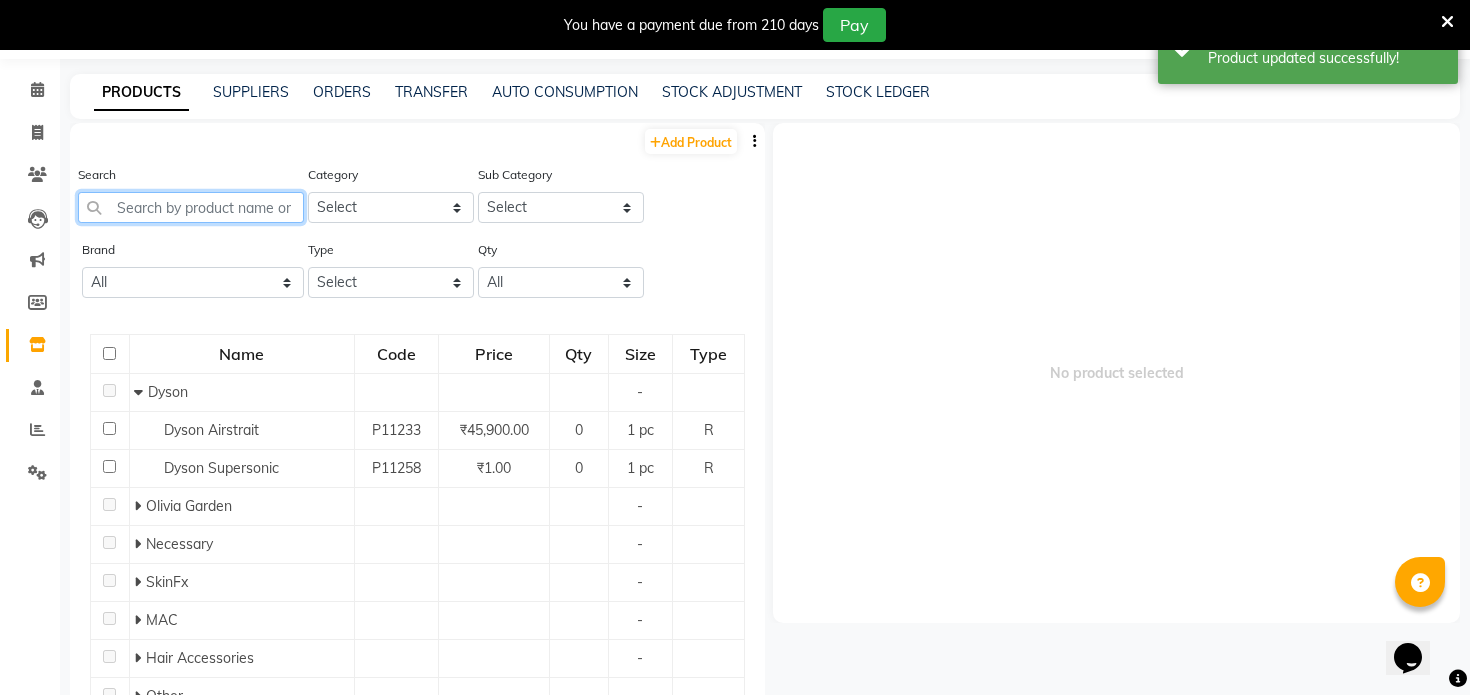 click on "PRODUCTS SUPPLIERS ORDERS TRANSFER AUTO CONSUMPTION STOCK ADJUSTMENT STOCK LEDGER  Add Product  Search Category Select PH Keune GK Moroccan Oil 3TenX K18 Schwarzkopf Mintree Kanpeki Thalgo Other Floractive Sub Category Select Brand All 3tenx Cc Dyson Gk Kanpeki Keune Mac Mintree Moraccanoil Moroccanoil Necessary O3+ Olivia Garden Other Perron Rigot Ph Schwarzkopf Skinfx Thalgo Tibolli Vedic Valley Type Select Both Retail Consumable Qty All Low Out Of Stock Name Code Price Qty Size Type   Dyson - Dyson Airstrait P11233 ₹45,900.00 0 1 pc R Dyson Supersonic P11258 ₹1.00 0 1 pc R   Olivia Garden -   Necessary -   SkinFx -   MAC -   Hair Accessories -   Other - Pedicure Salon Use - Body Care Retail - Retail - Mintree - PH Salon Use -  Previous   Next  50 100 500  No product selected" 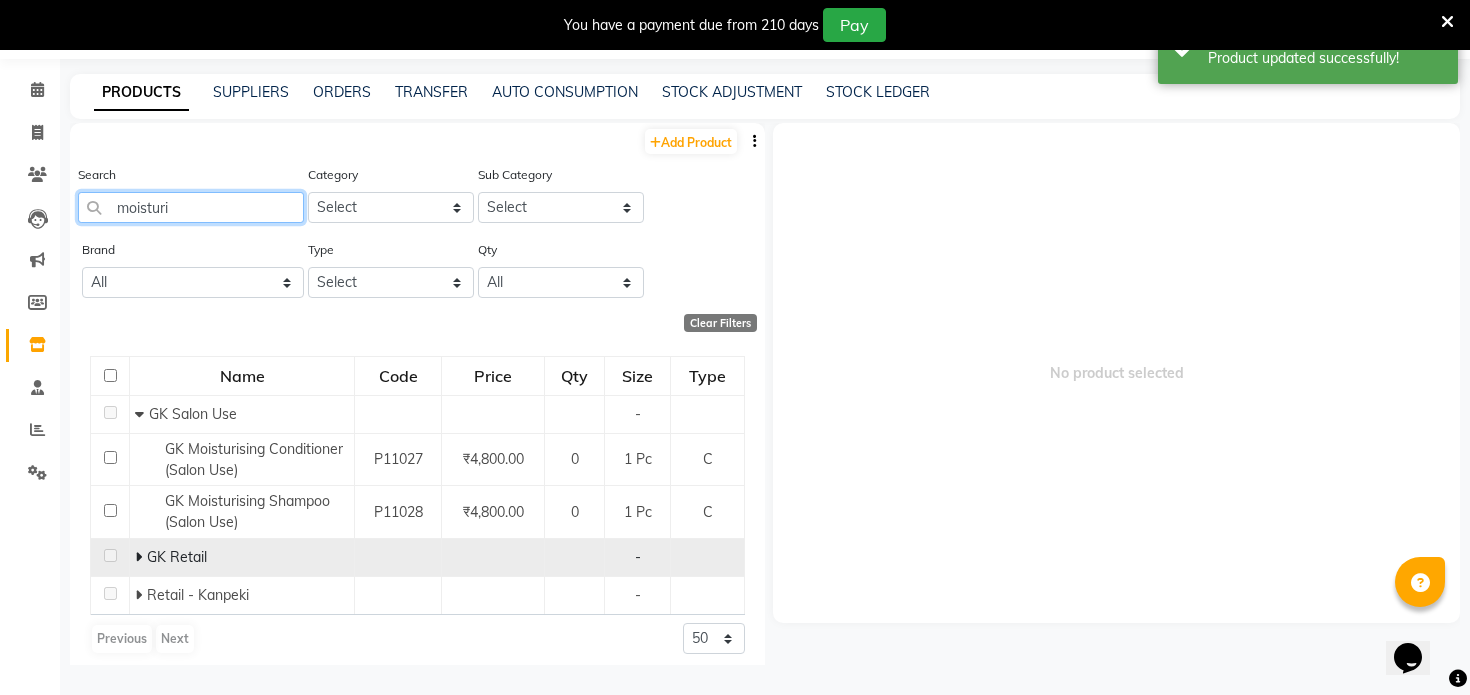 type on "moisturi" 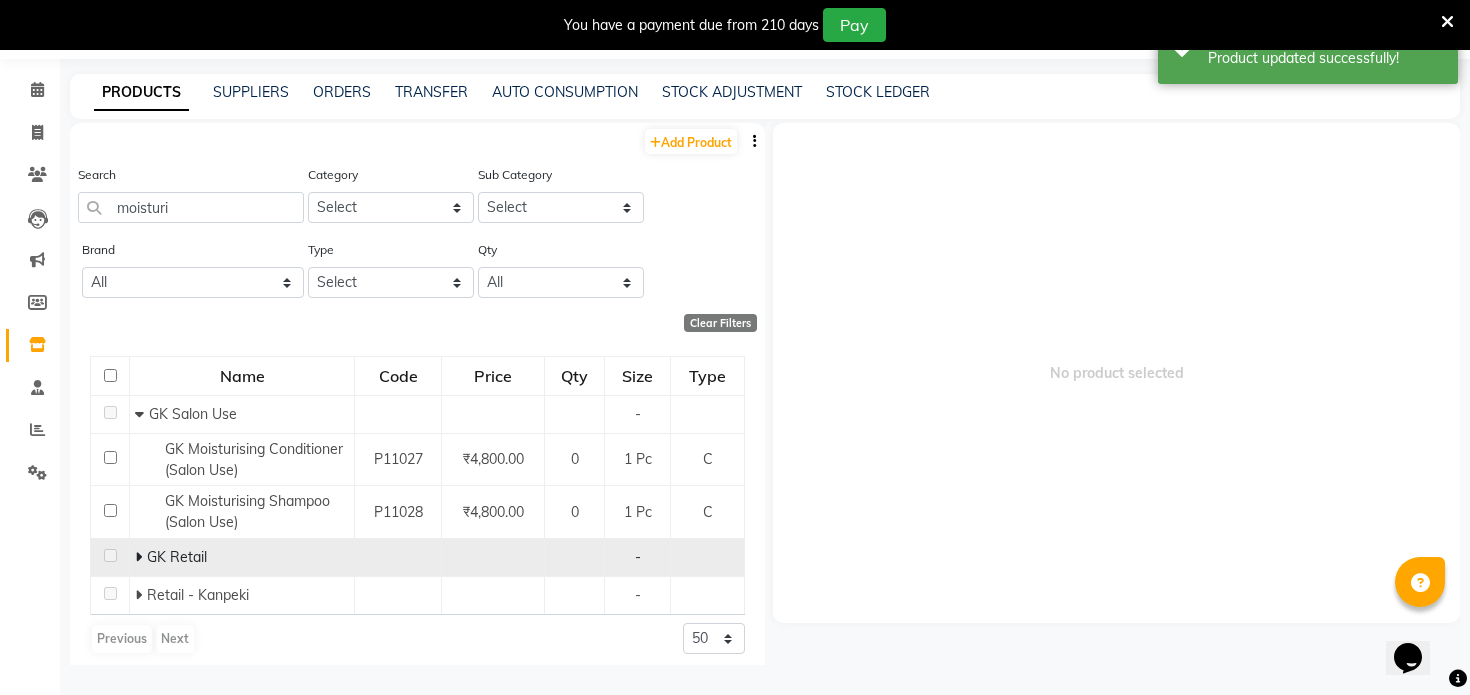 click 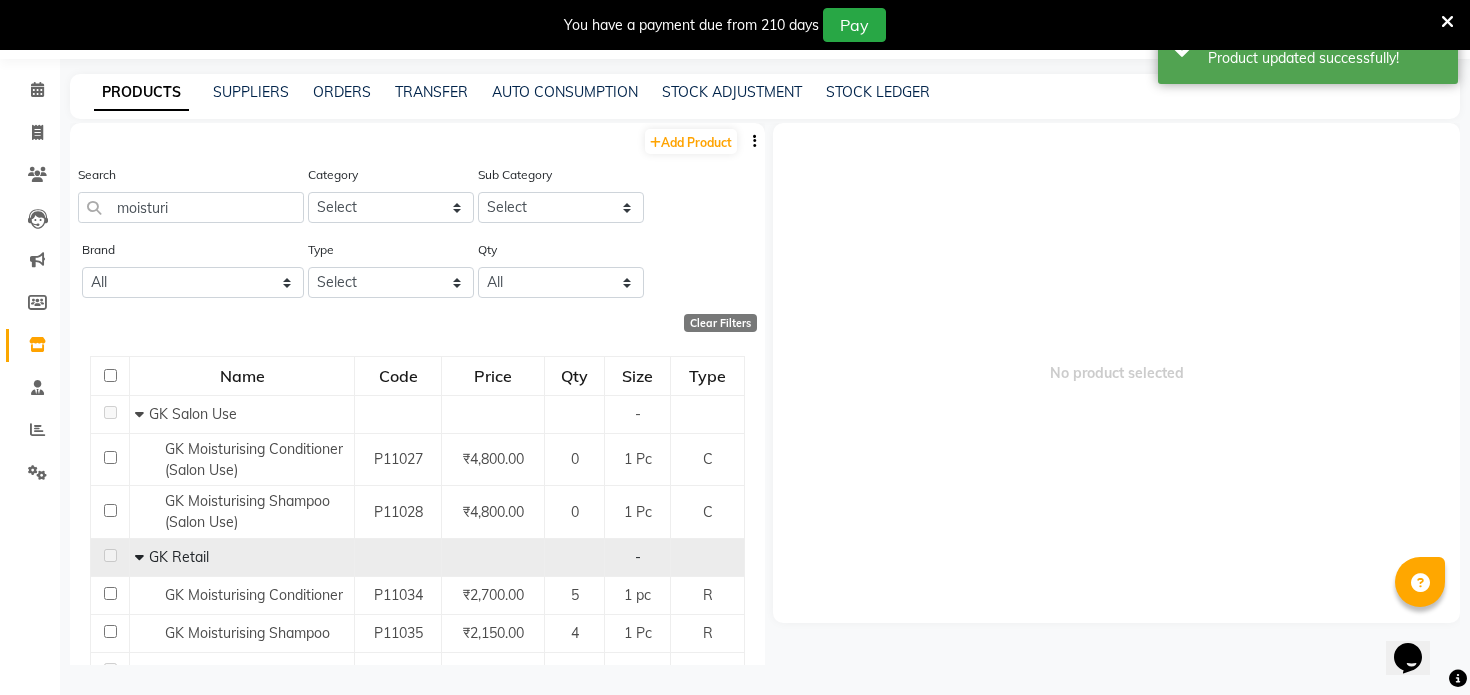 scroll, scrollTop: 86, scrollLeft: 0, axis: vertical 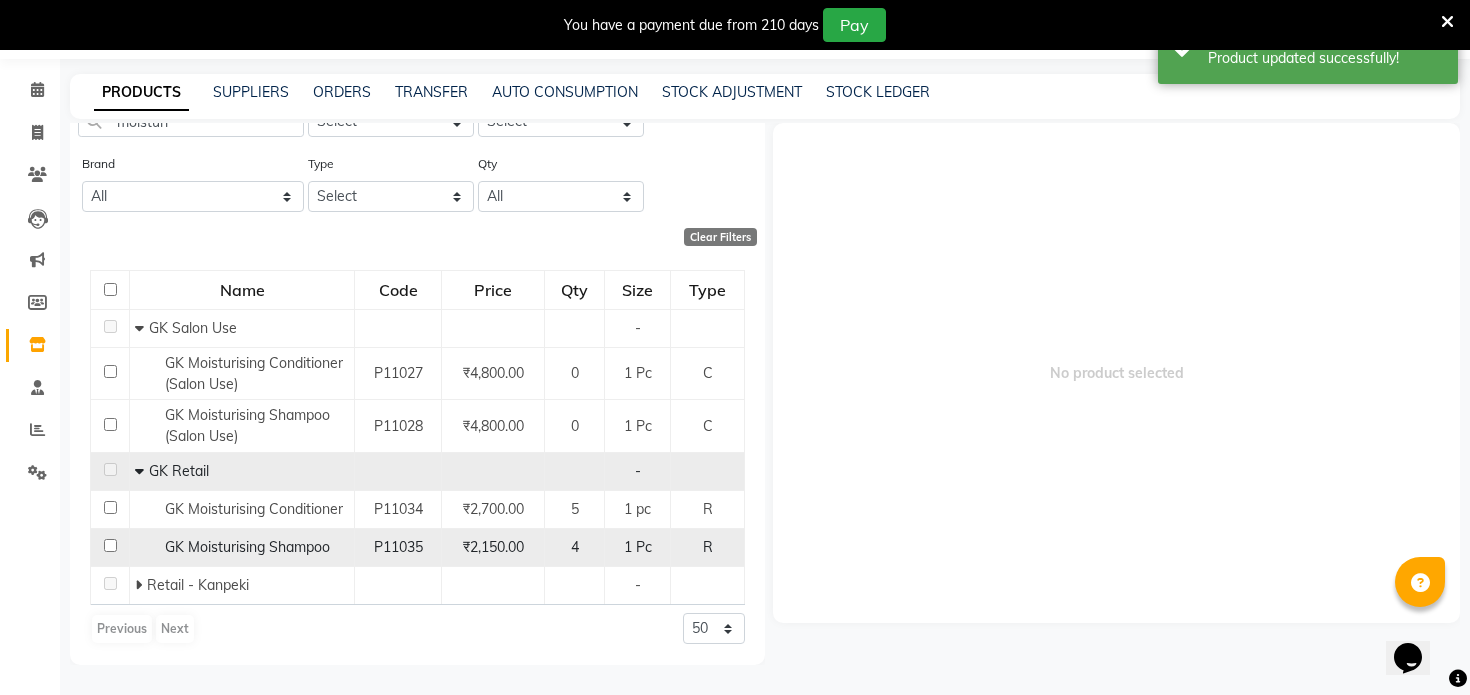 click on "GK Moisturising Shampoo" 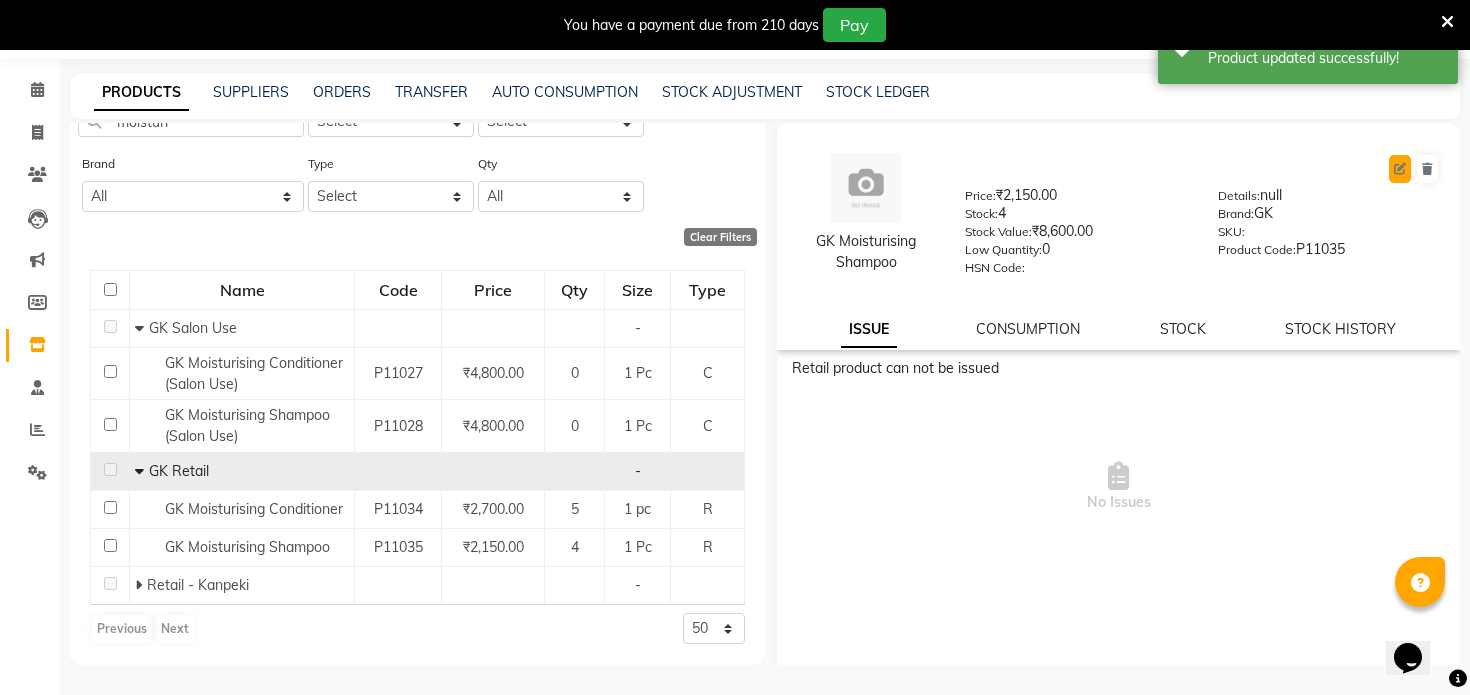 click 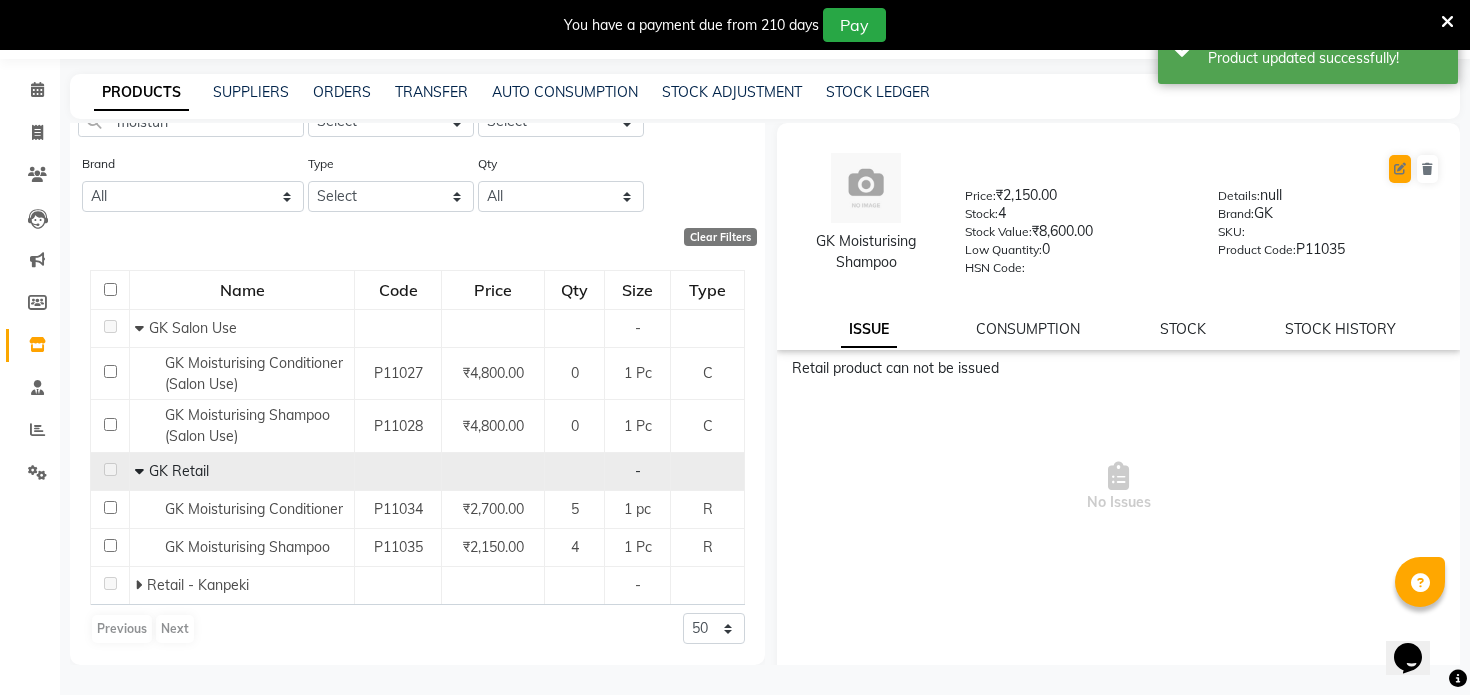 select on "R" 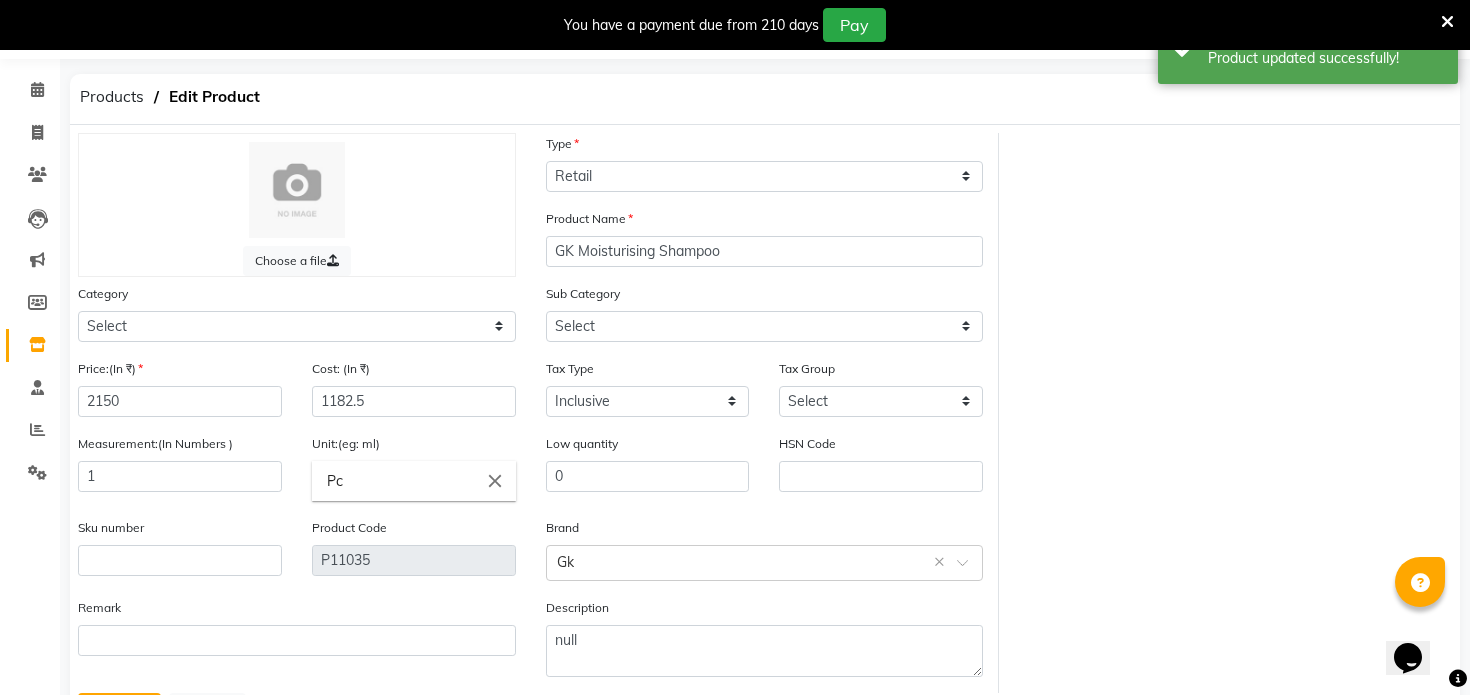 select on "367302450" 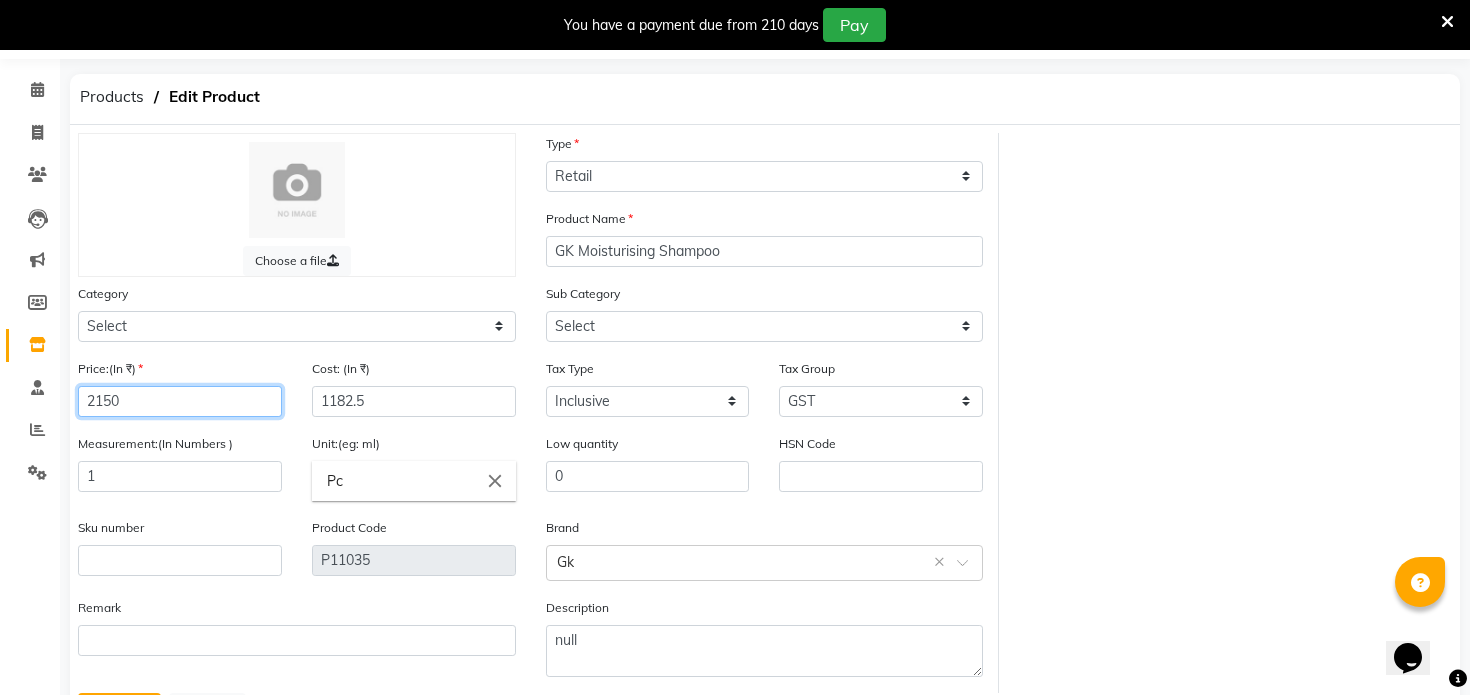 click on "2150" 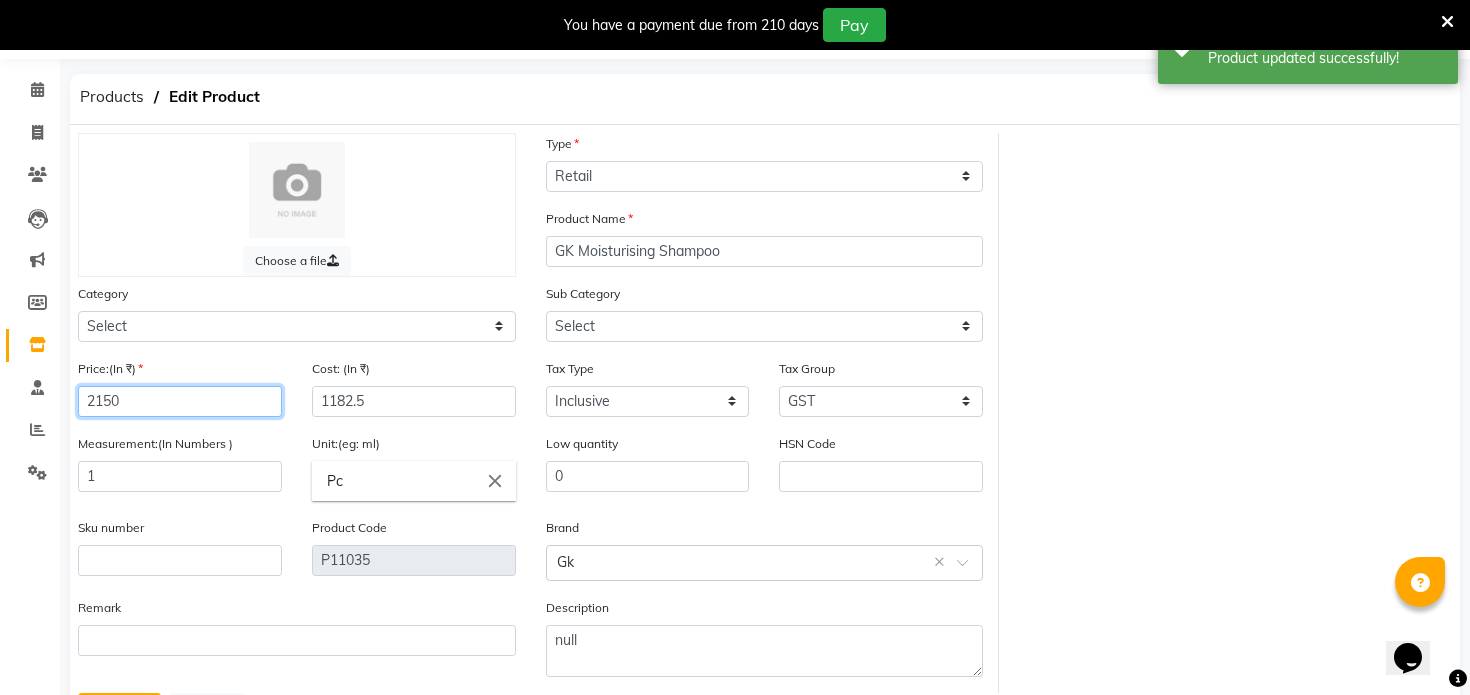 click on "2150" 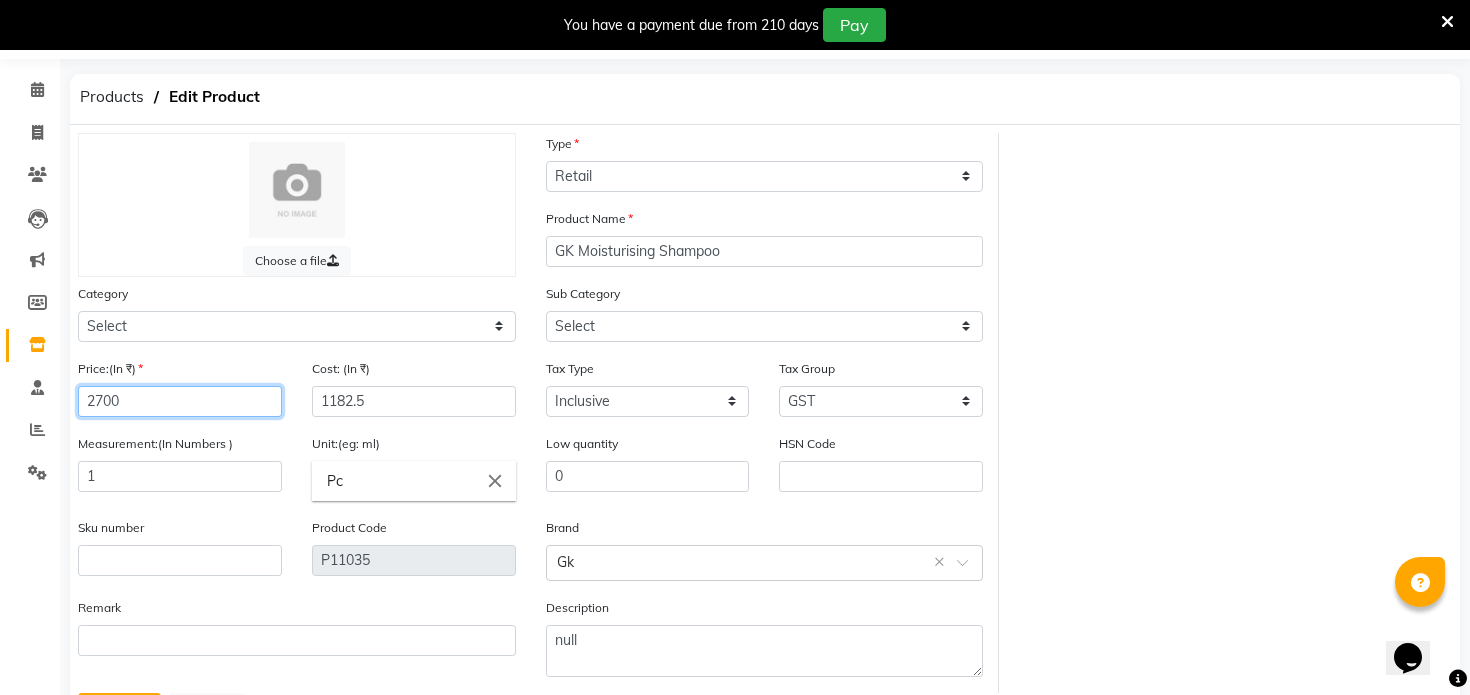 type on "2700" 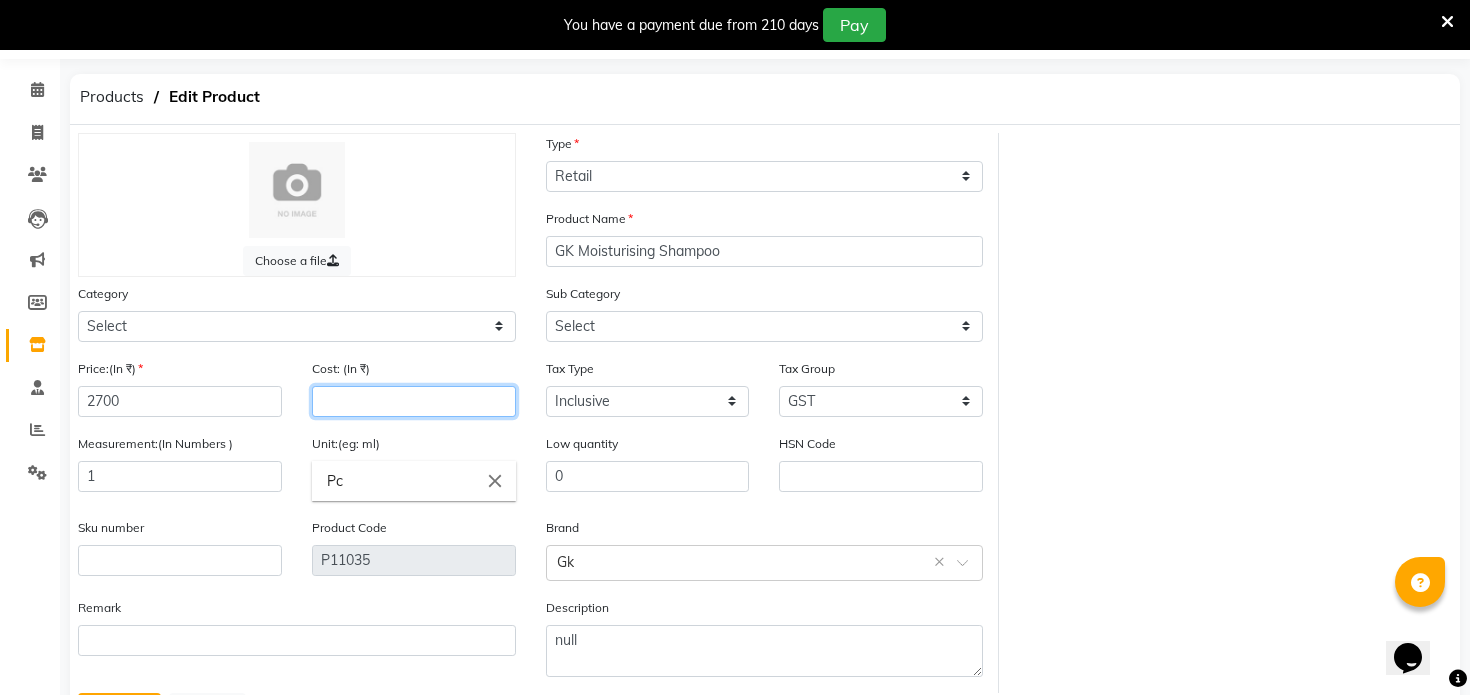 type 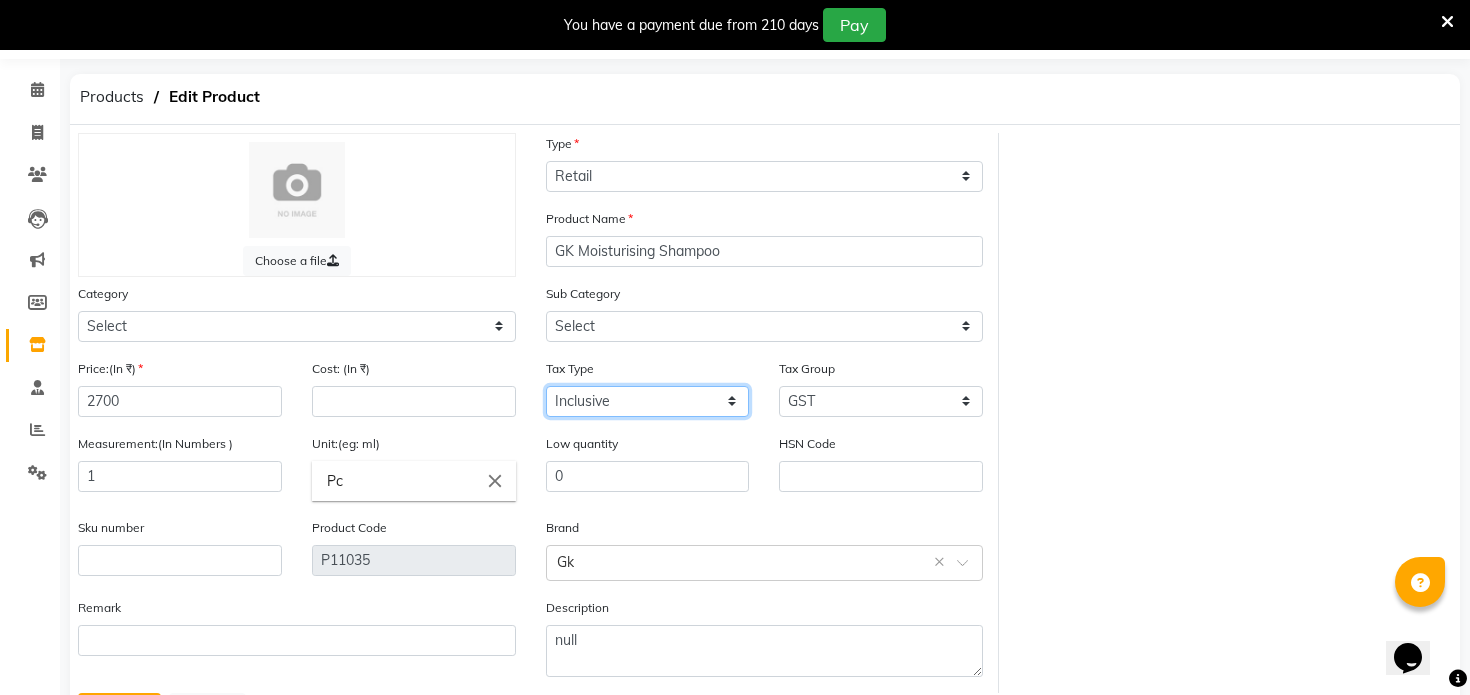 scroll, scrollTop: 157, scrollLeft: 0, axis: vertical 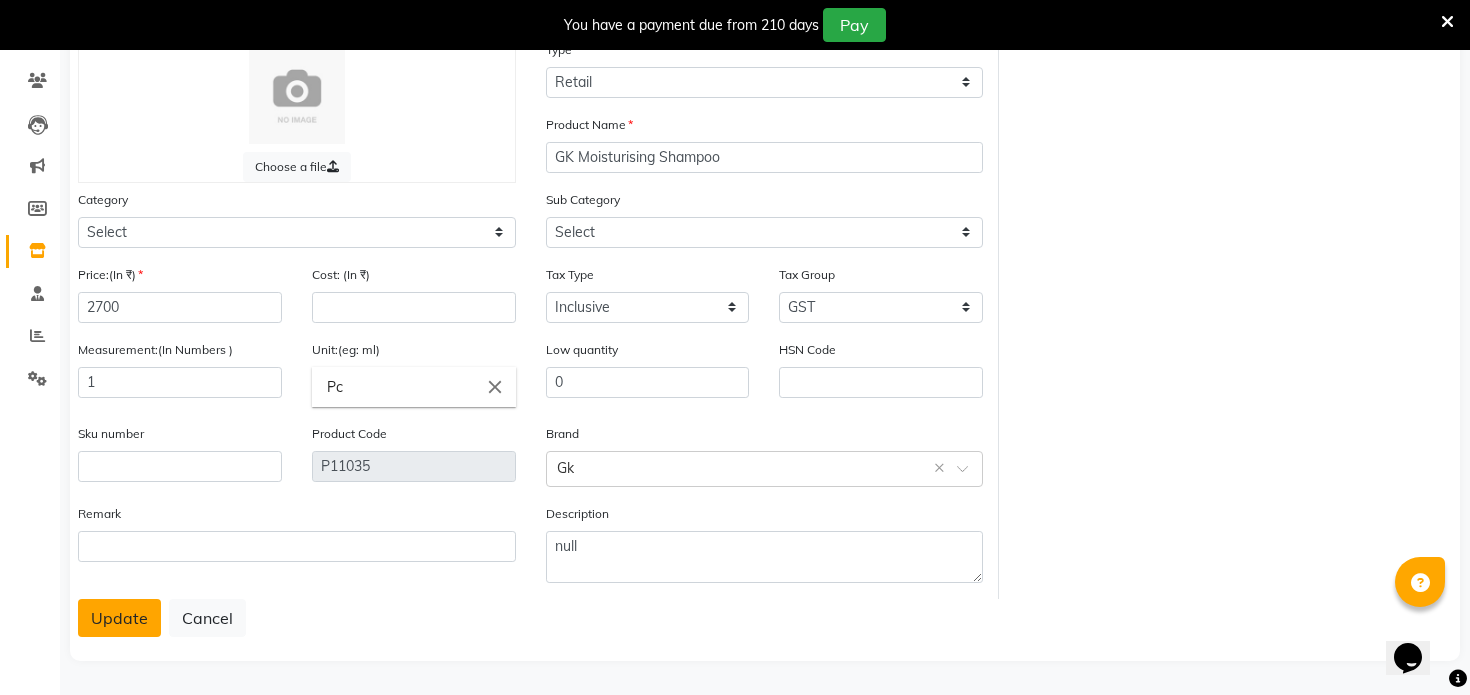 click on "Update" 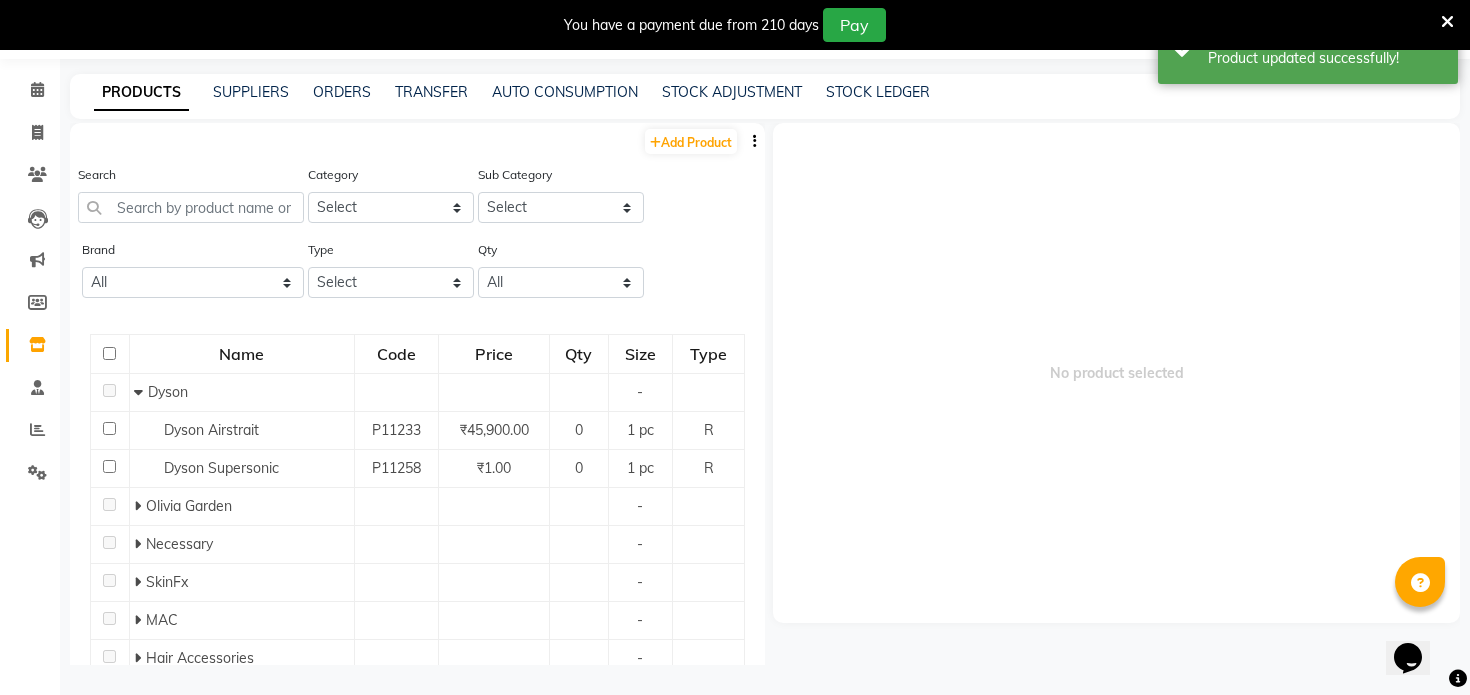 scroll, scrollTop: 63, scrollLeft: 0, axis: vertical 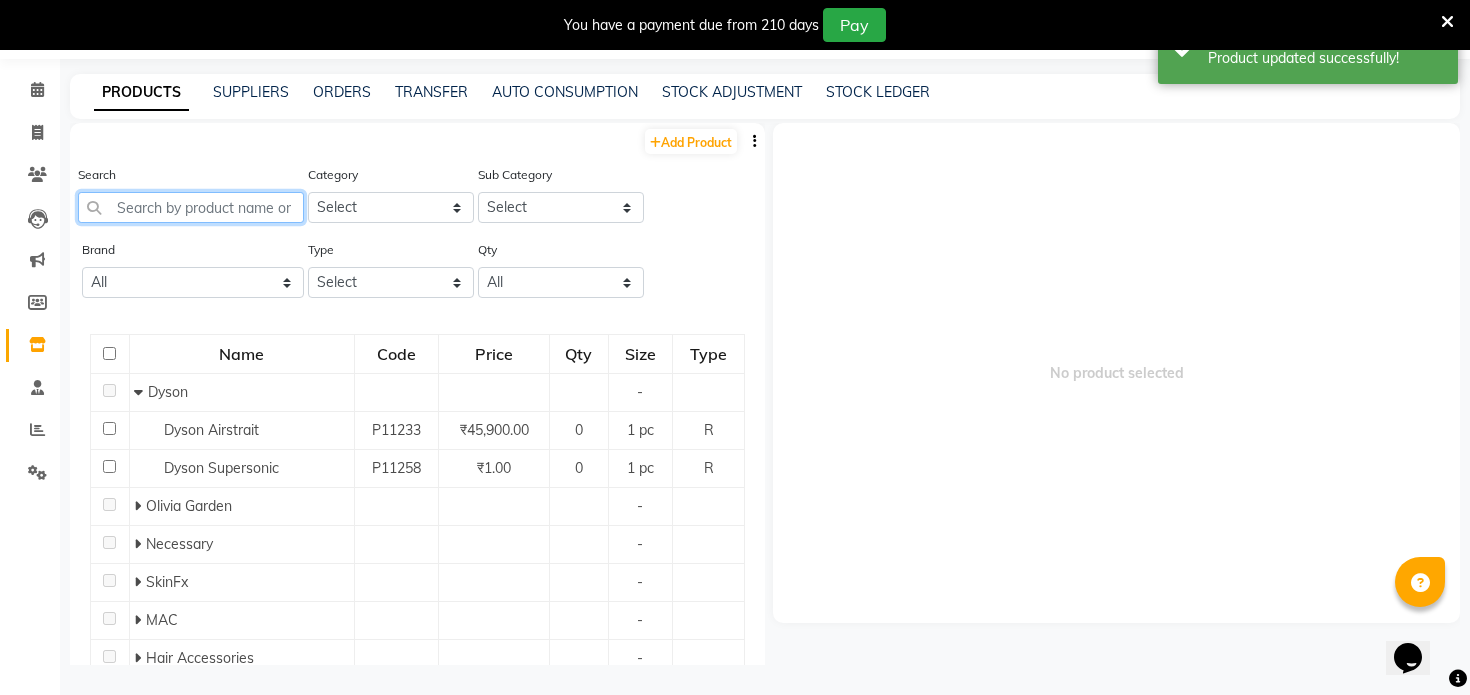 click 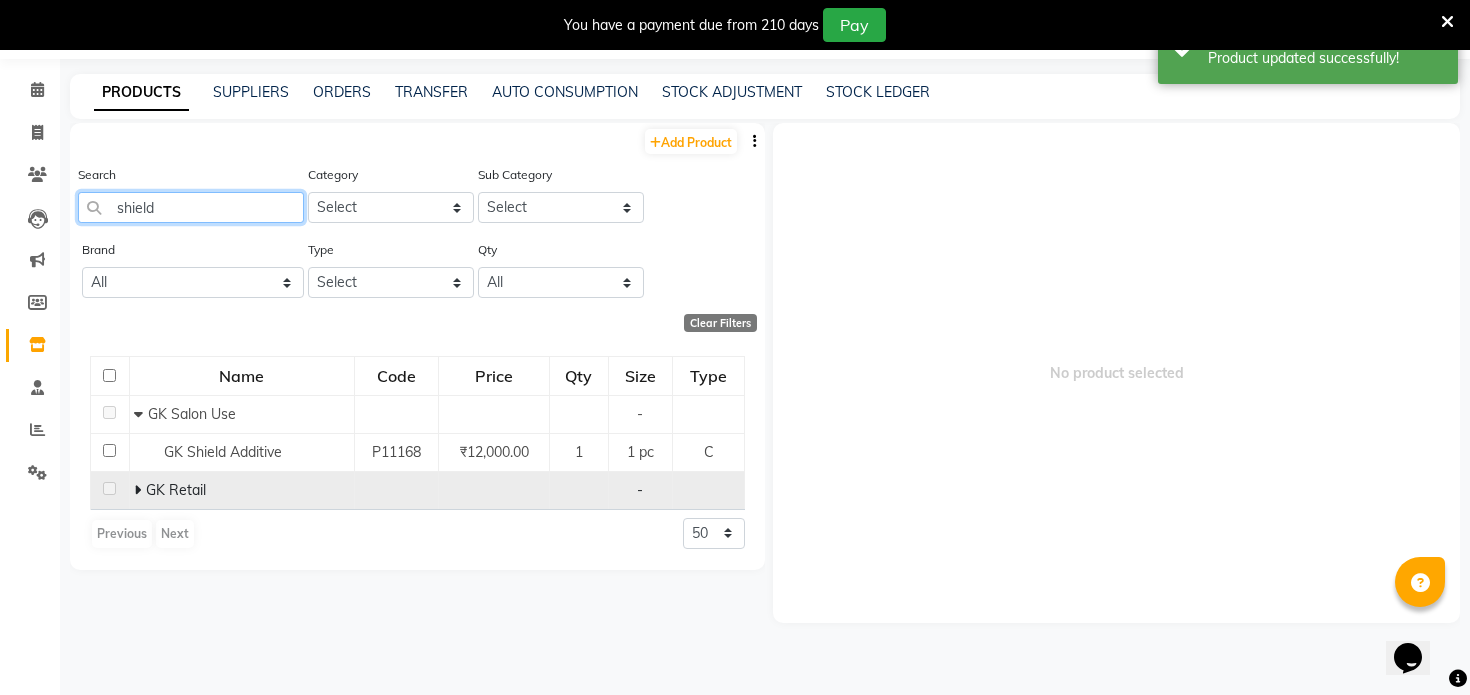 type on "shield" 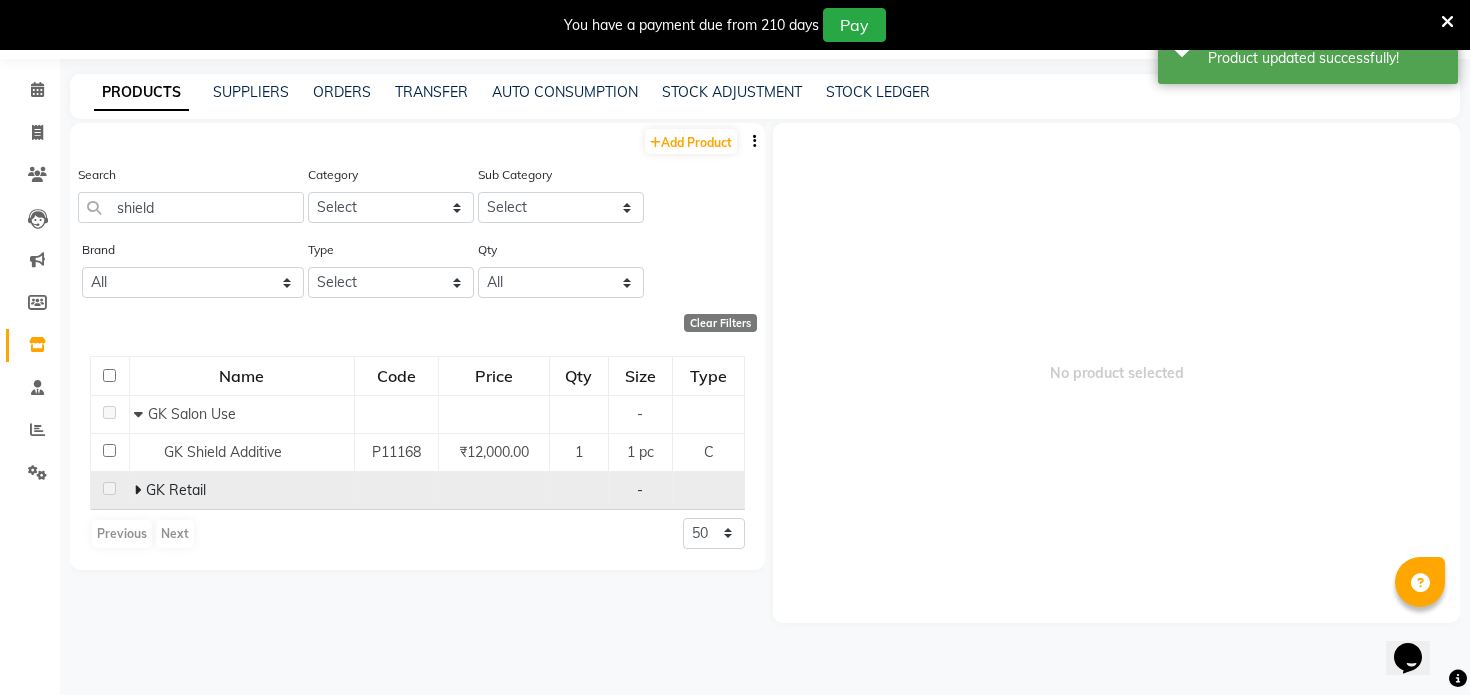 click on "GK Retail" 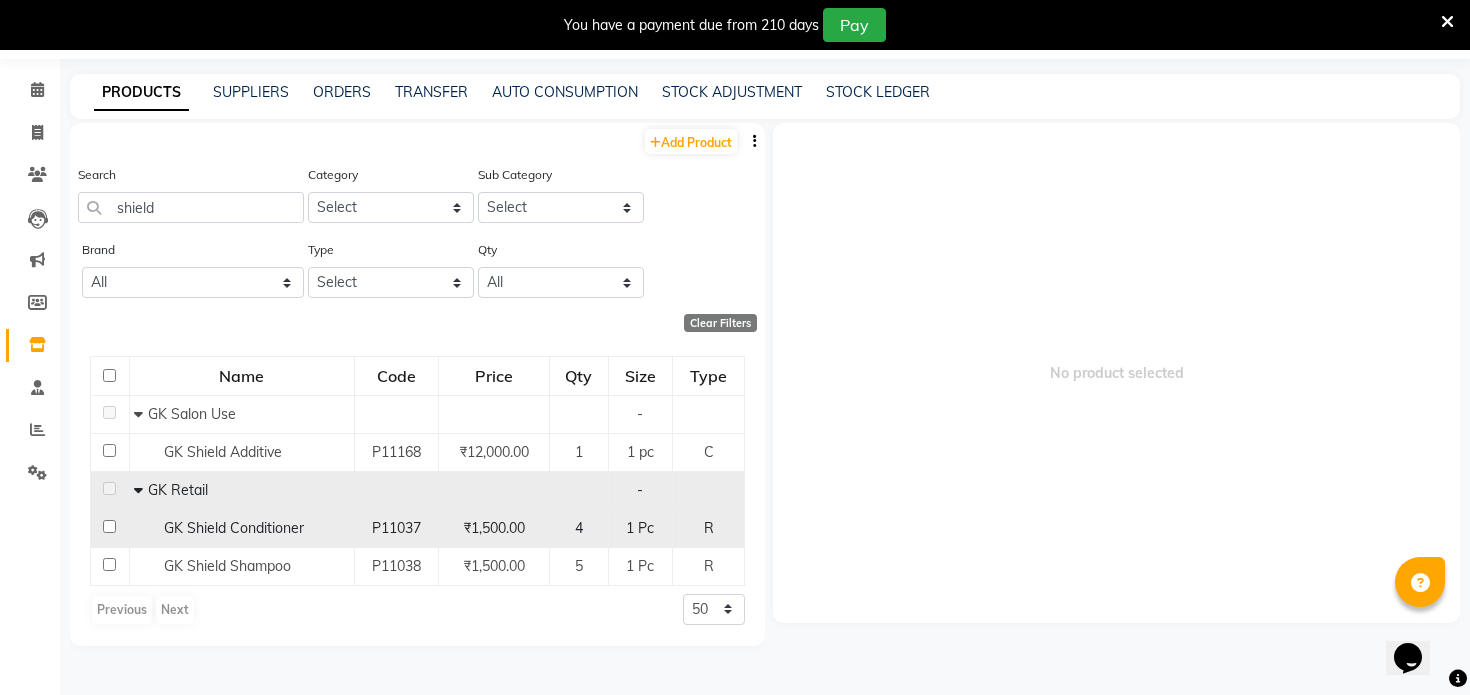 click on "GK Shield Conditioner" 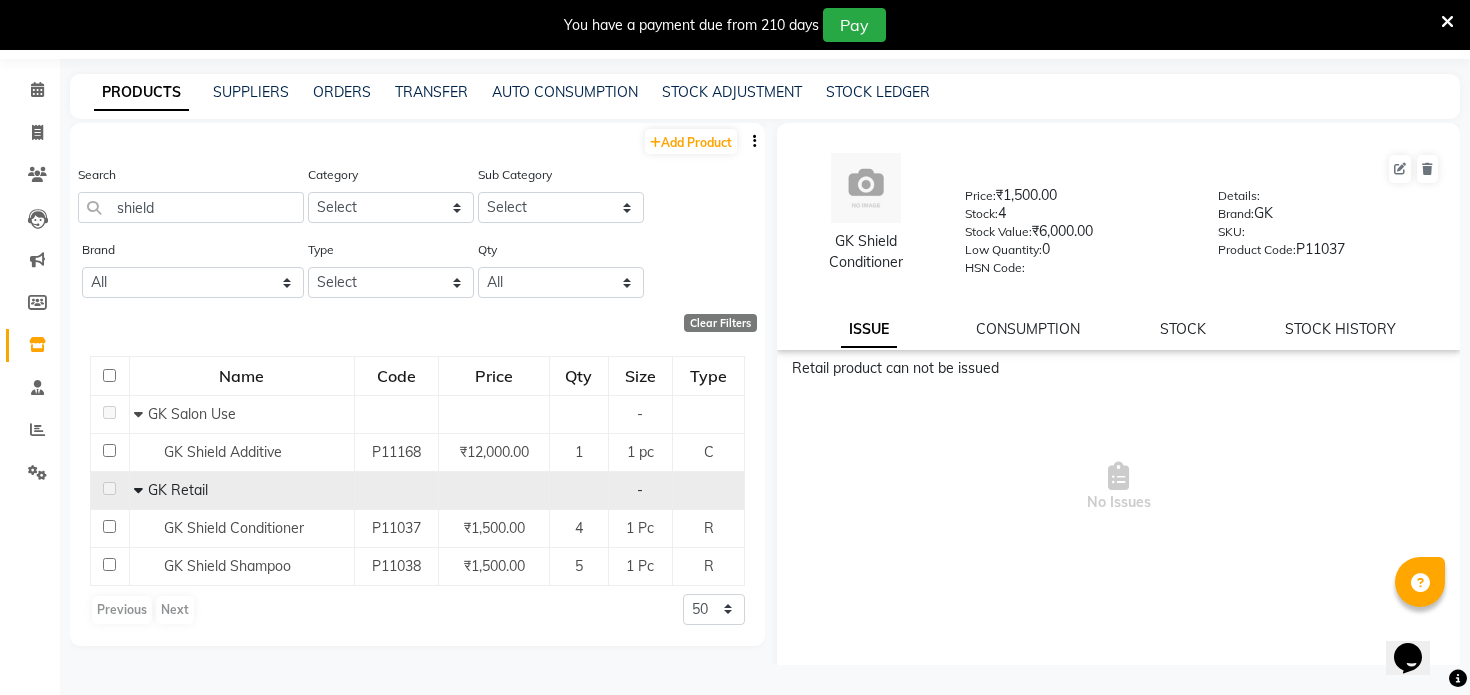 click 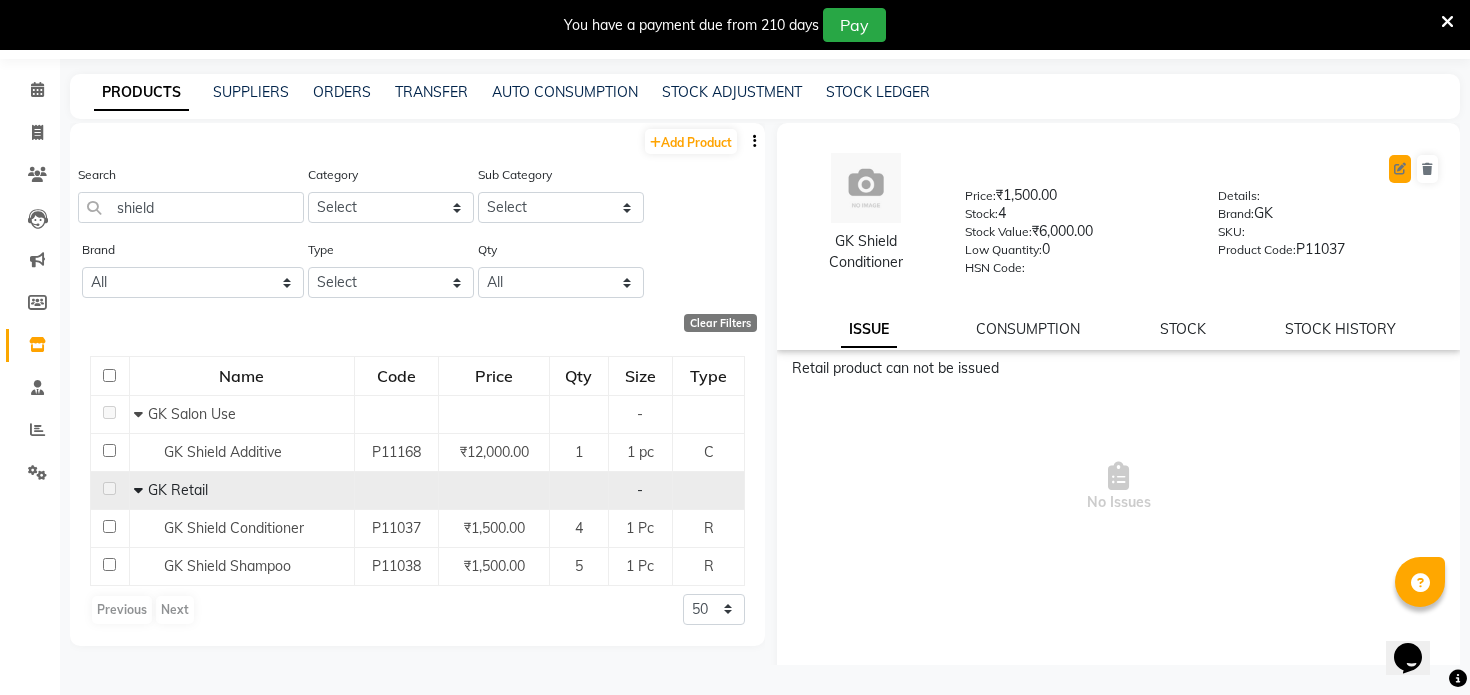 click 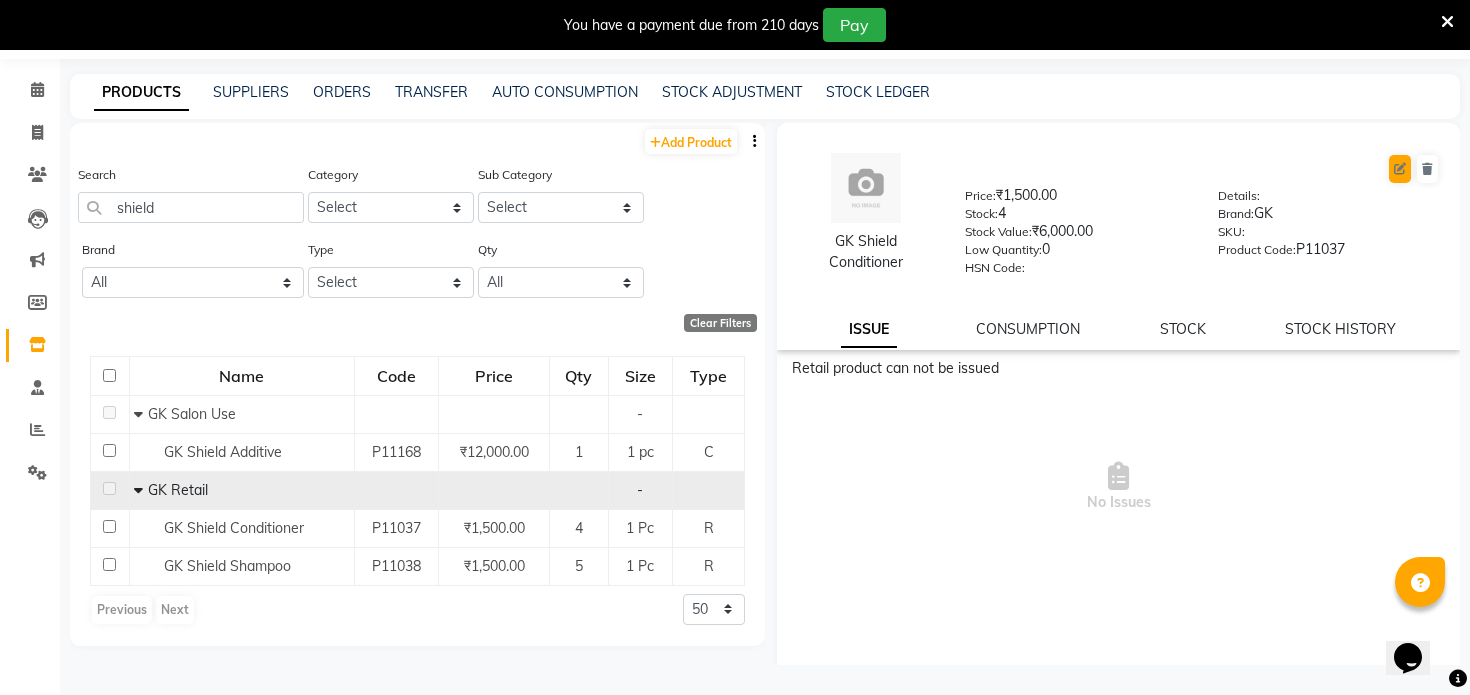 select on "R" 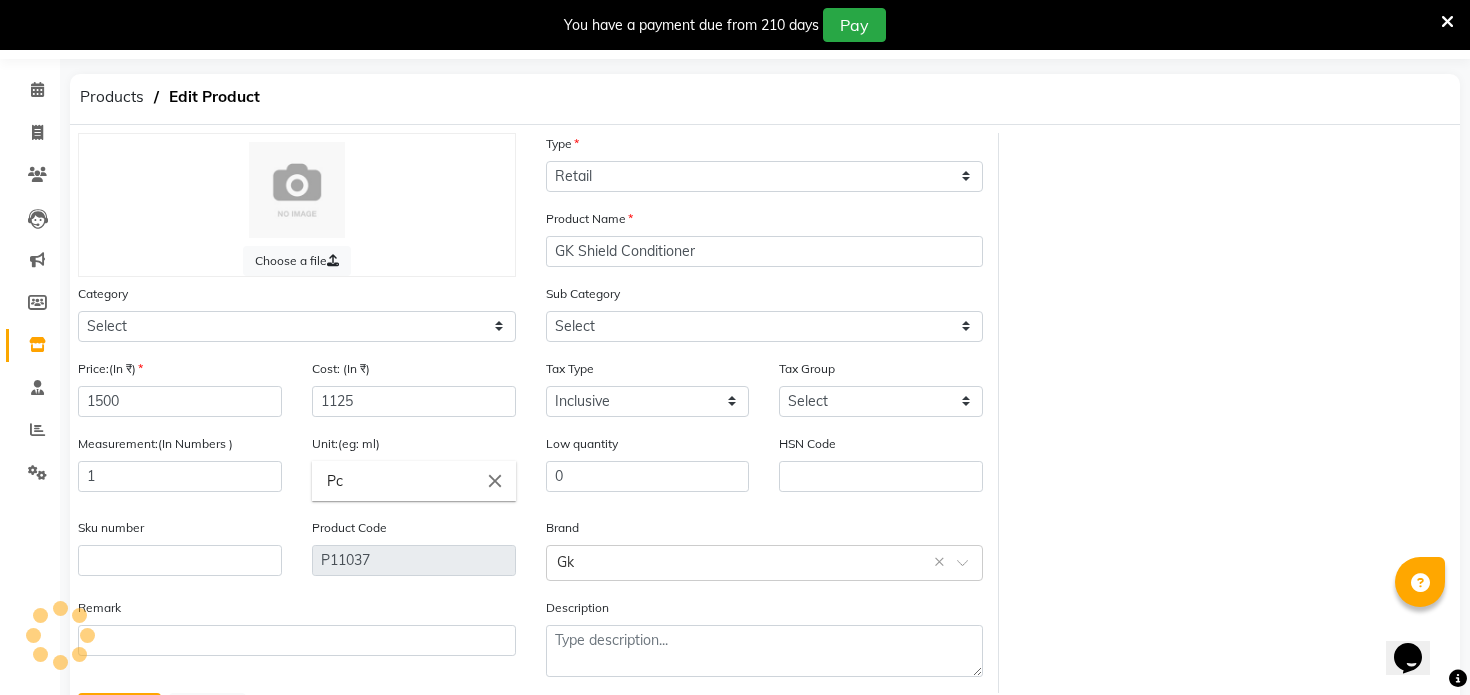 select on "367302450" 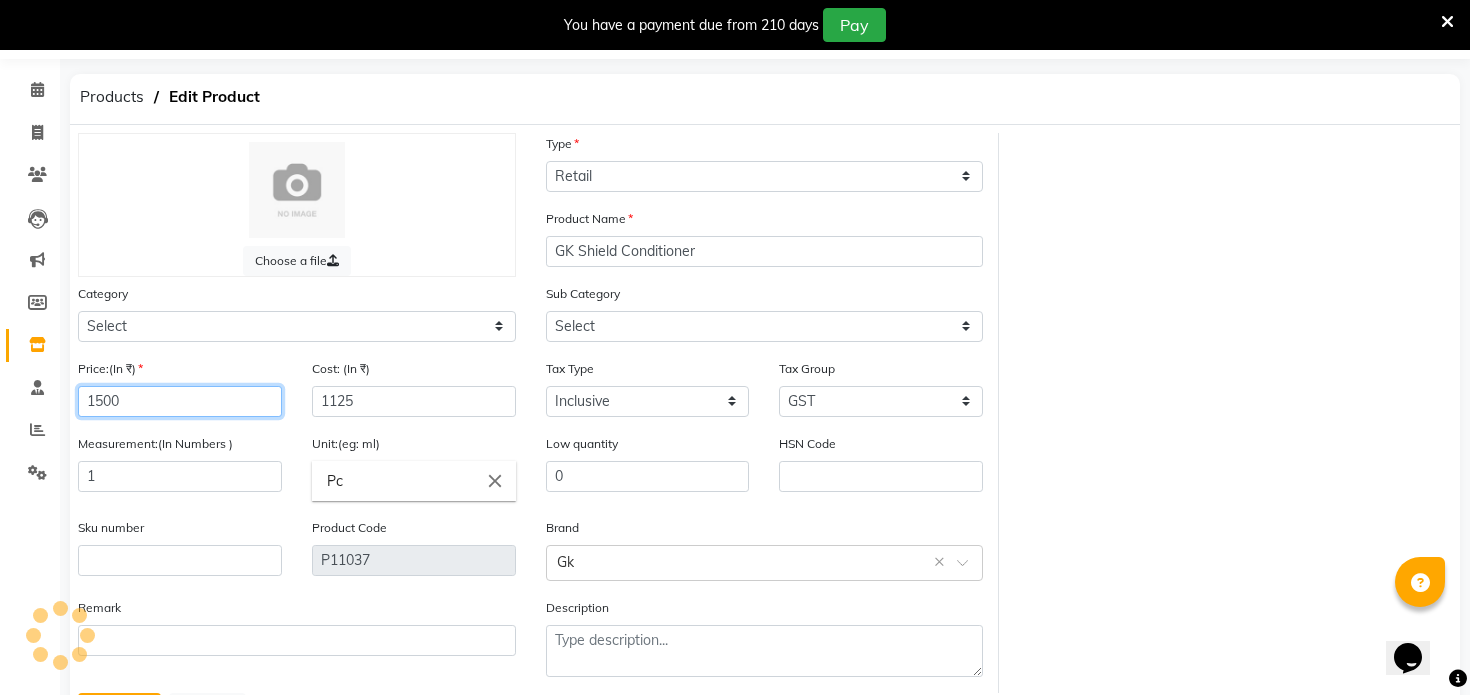 click on "1500" 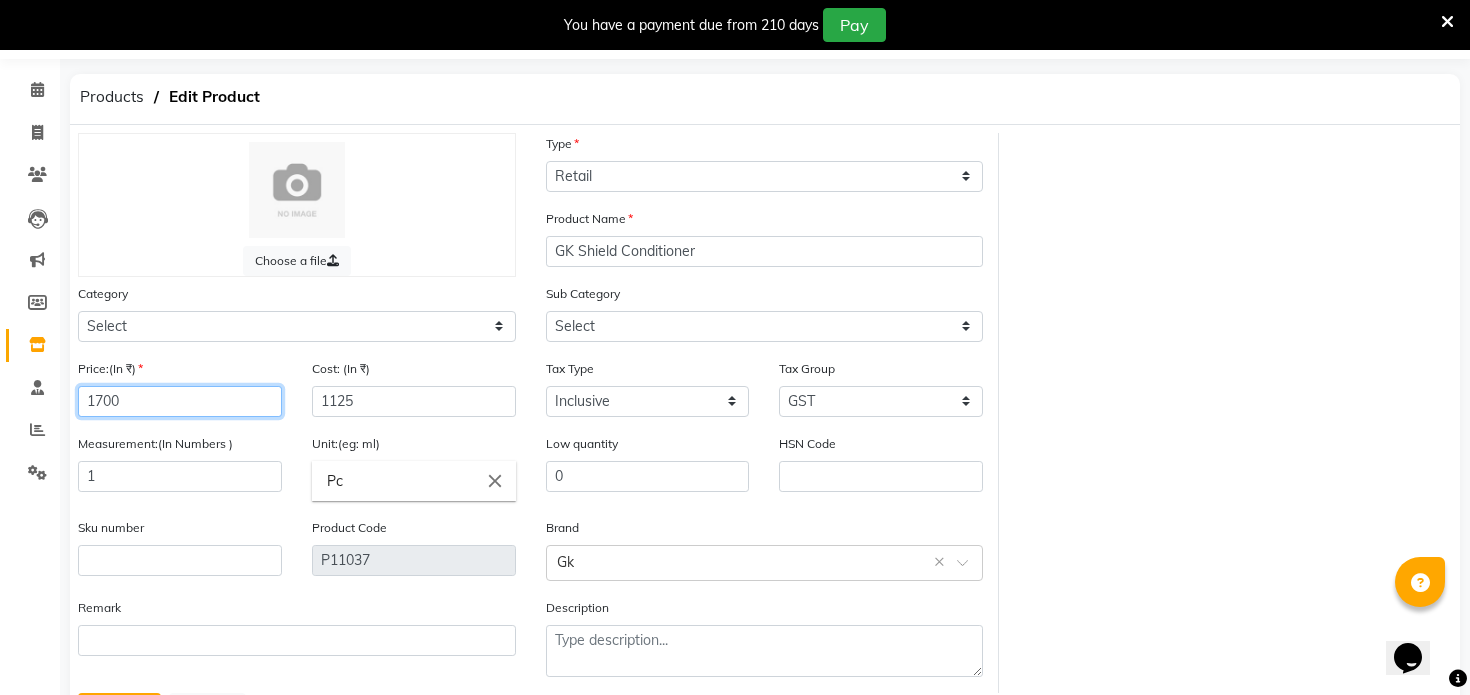 type on "1700" 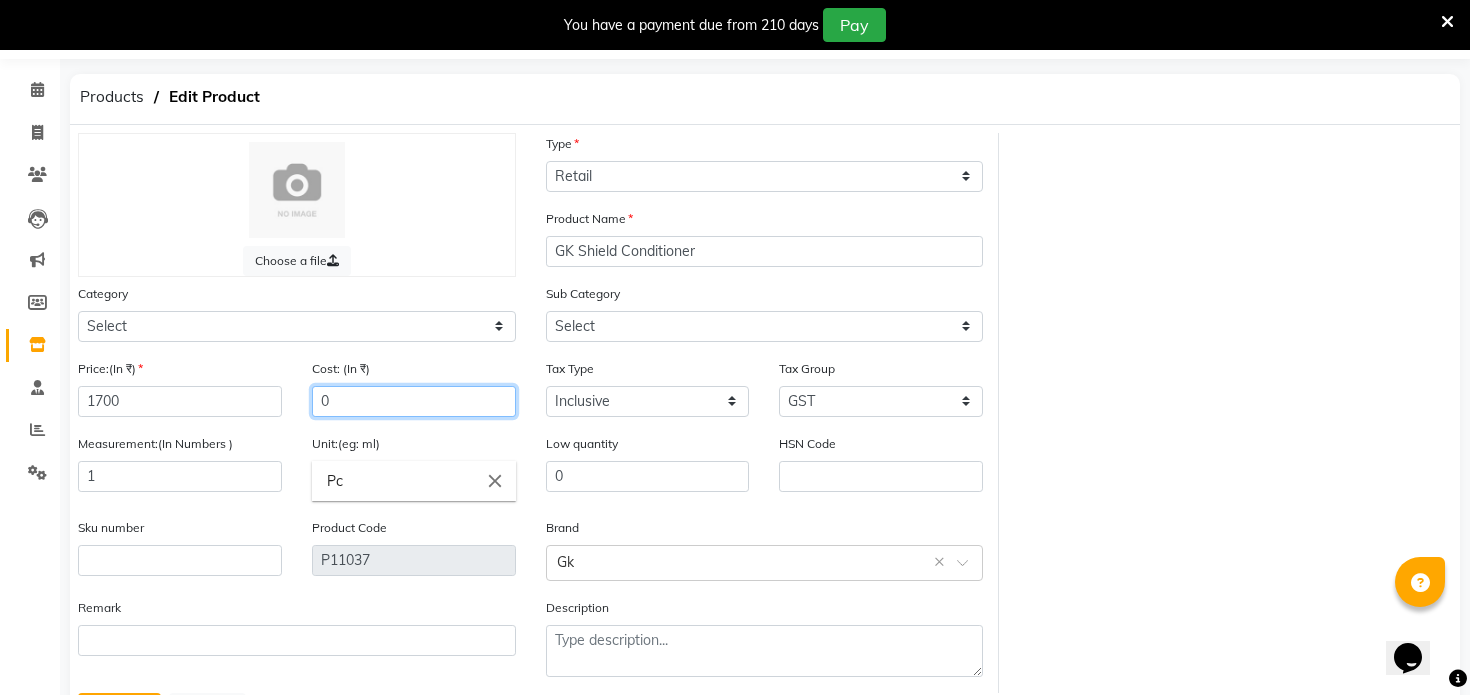 type on "0" 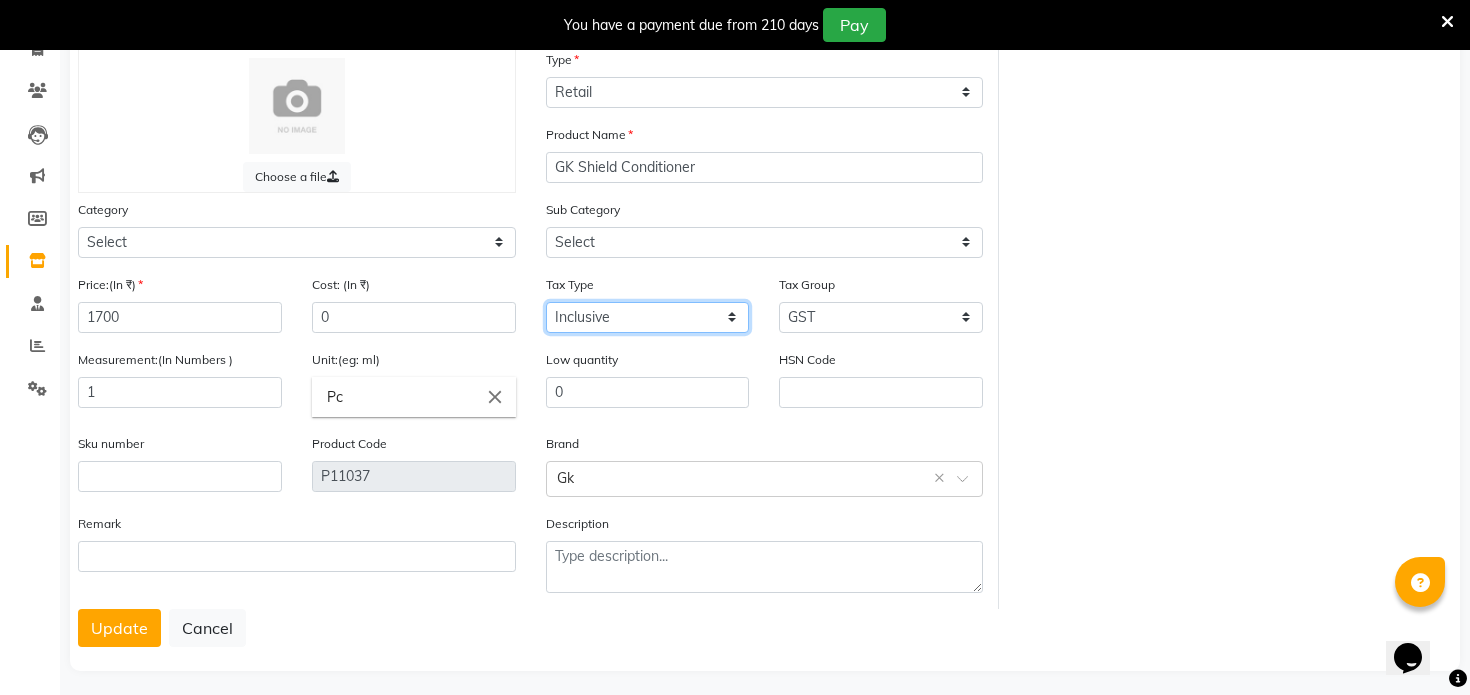 scroll, scrollTop: 157, scrollLeft: 0, axis: vertical 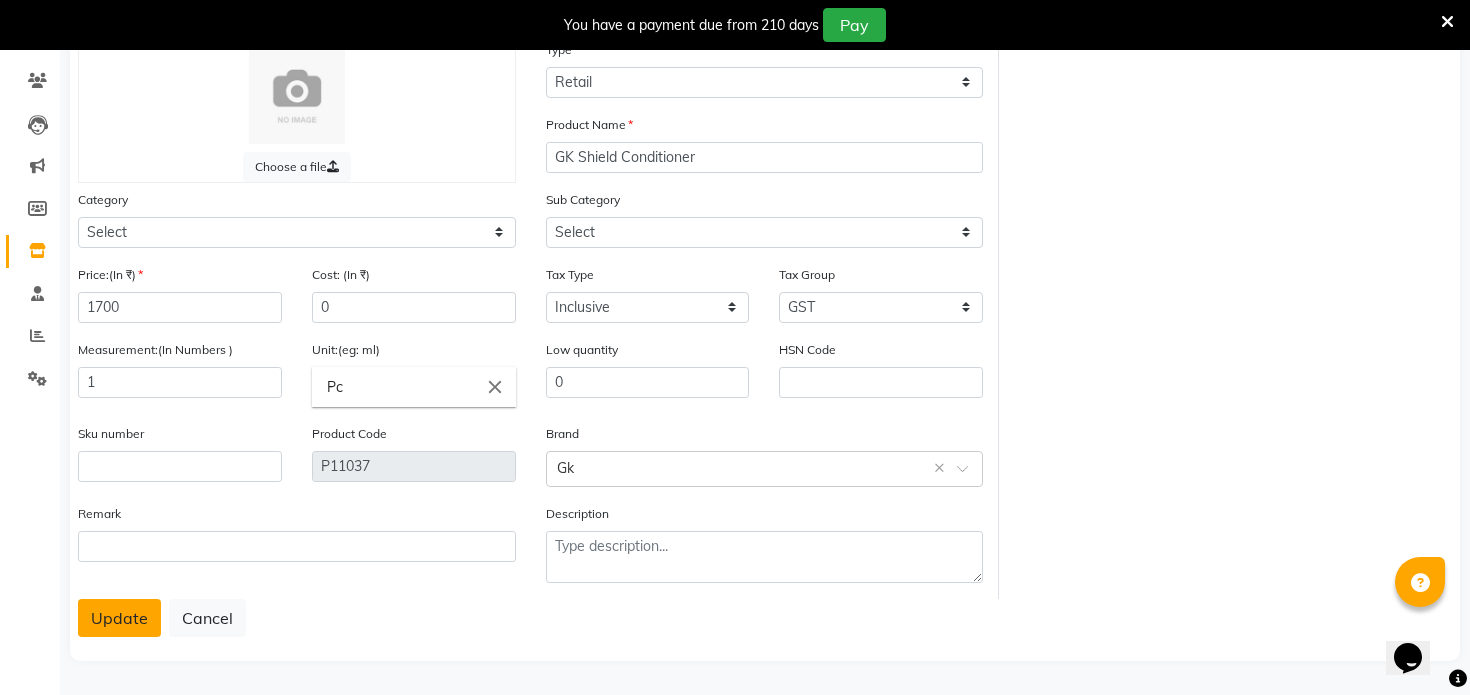 click on "Update" 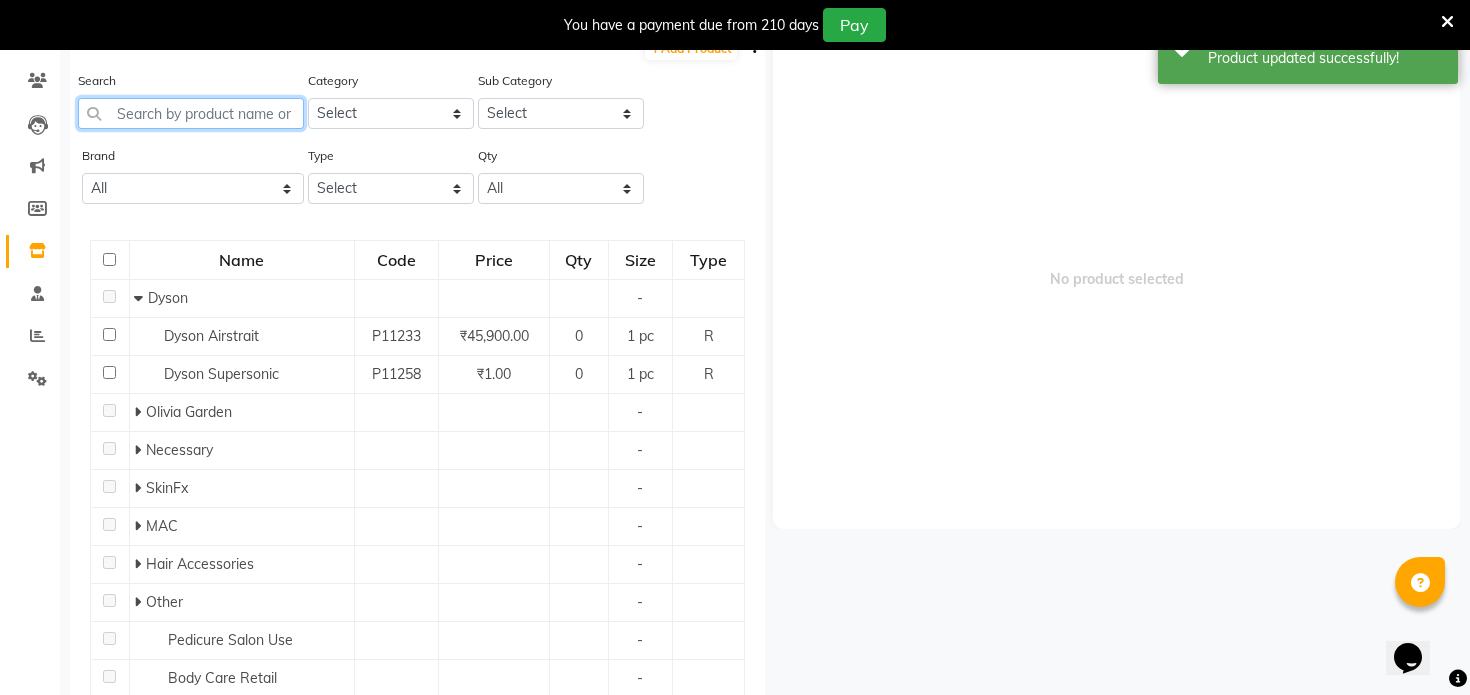click 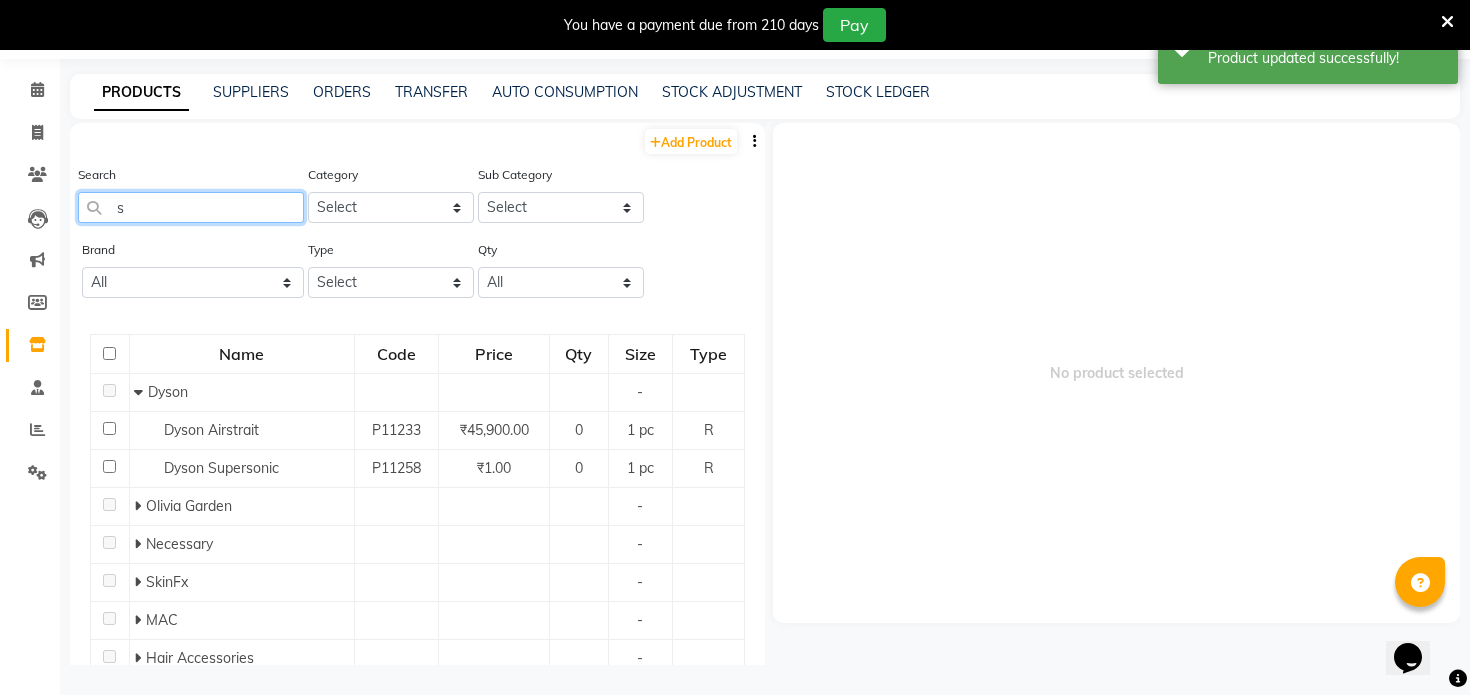 scroll, scrollTop: 63, scrollLeft: 0, axis: vertical 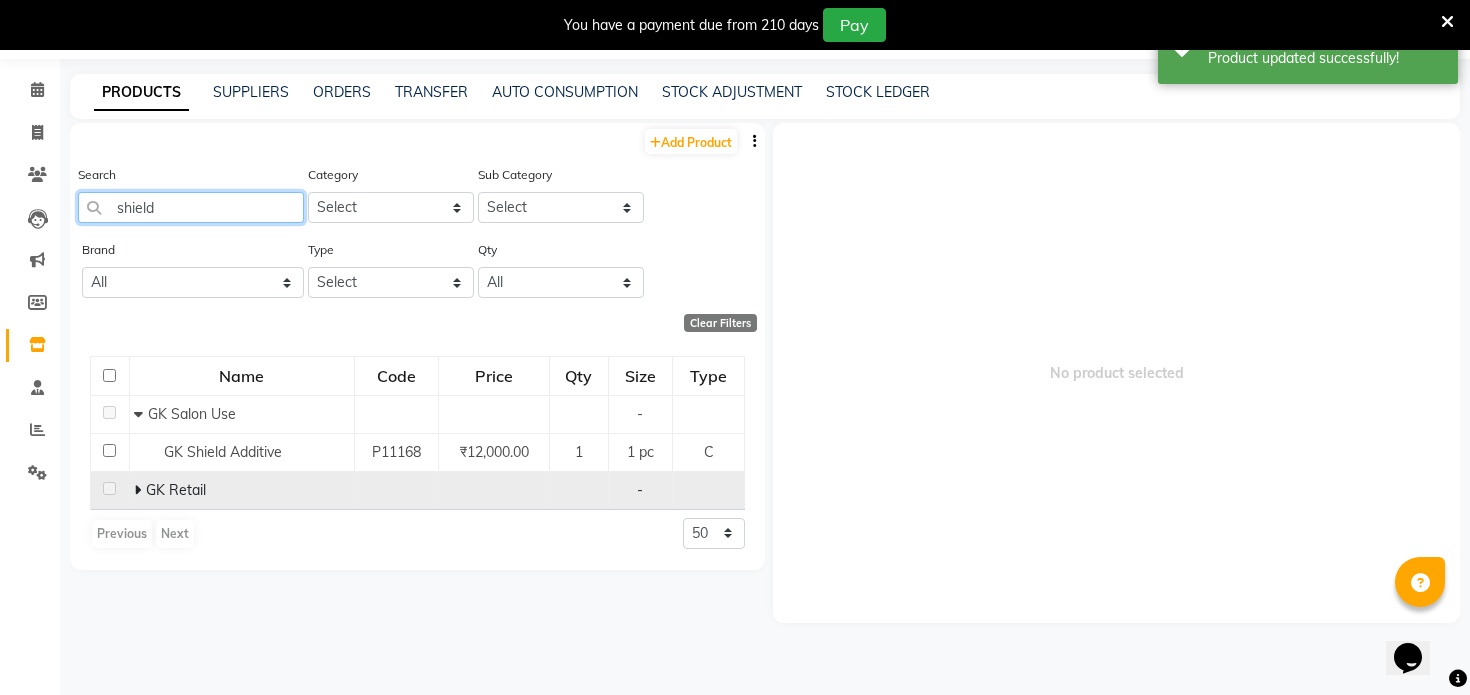 type on "shield" 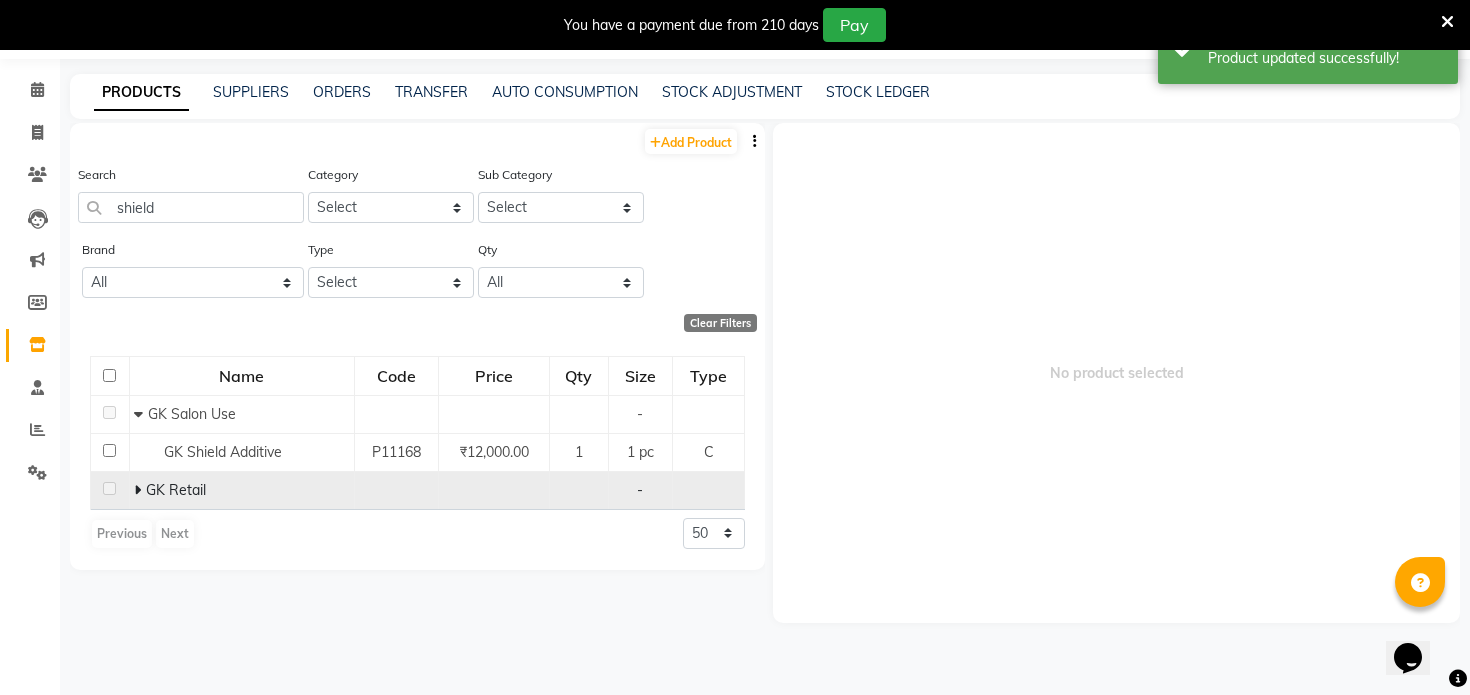 click 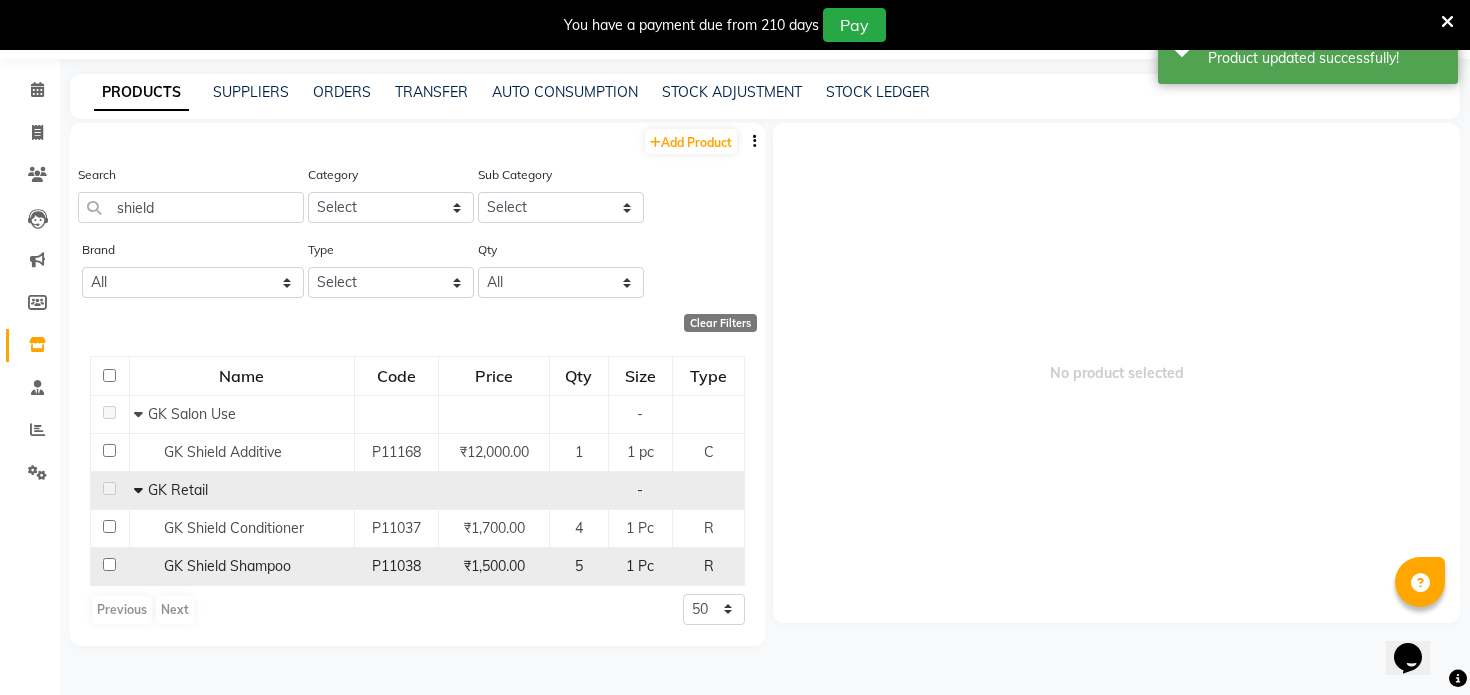 click on "GK Shield Shampoo" 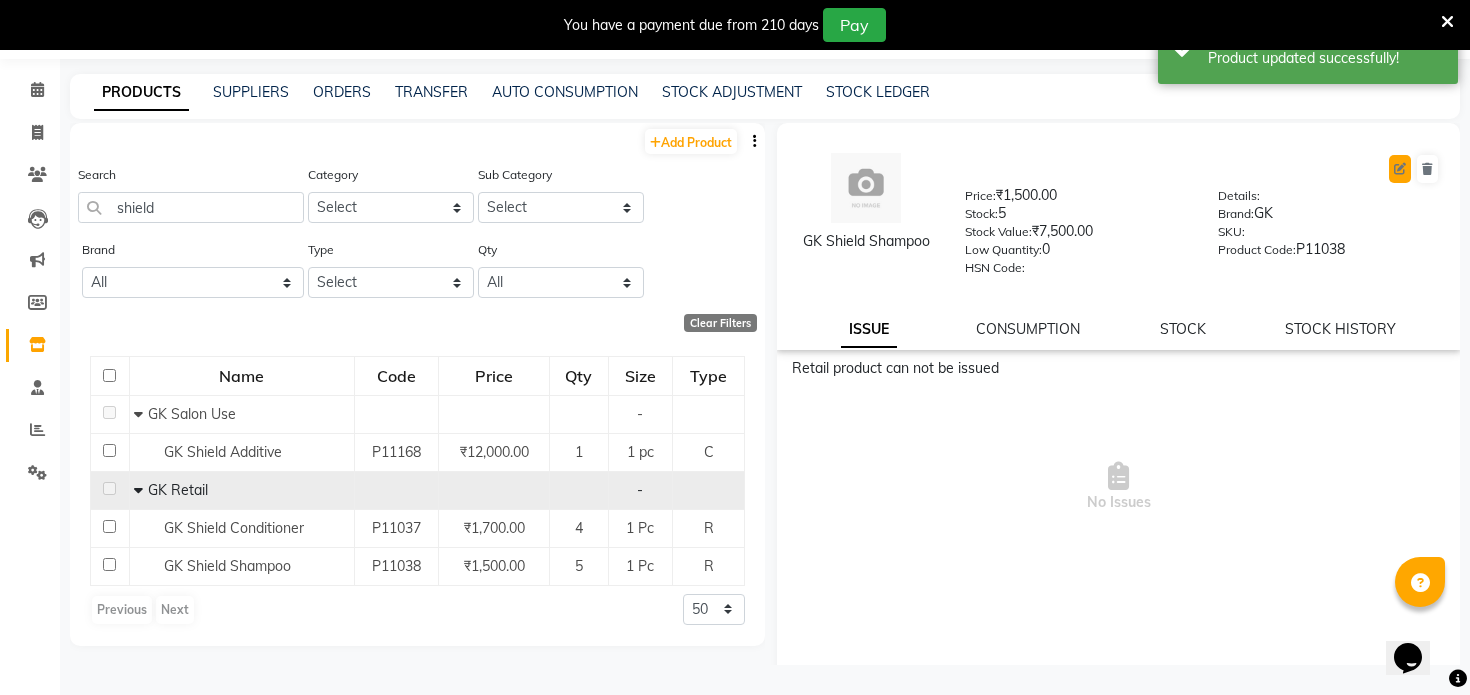 click 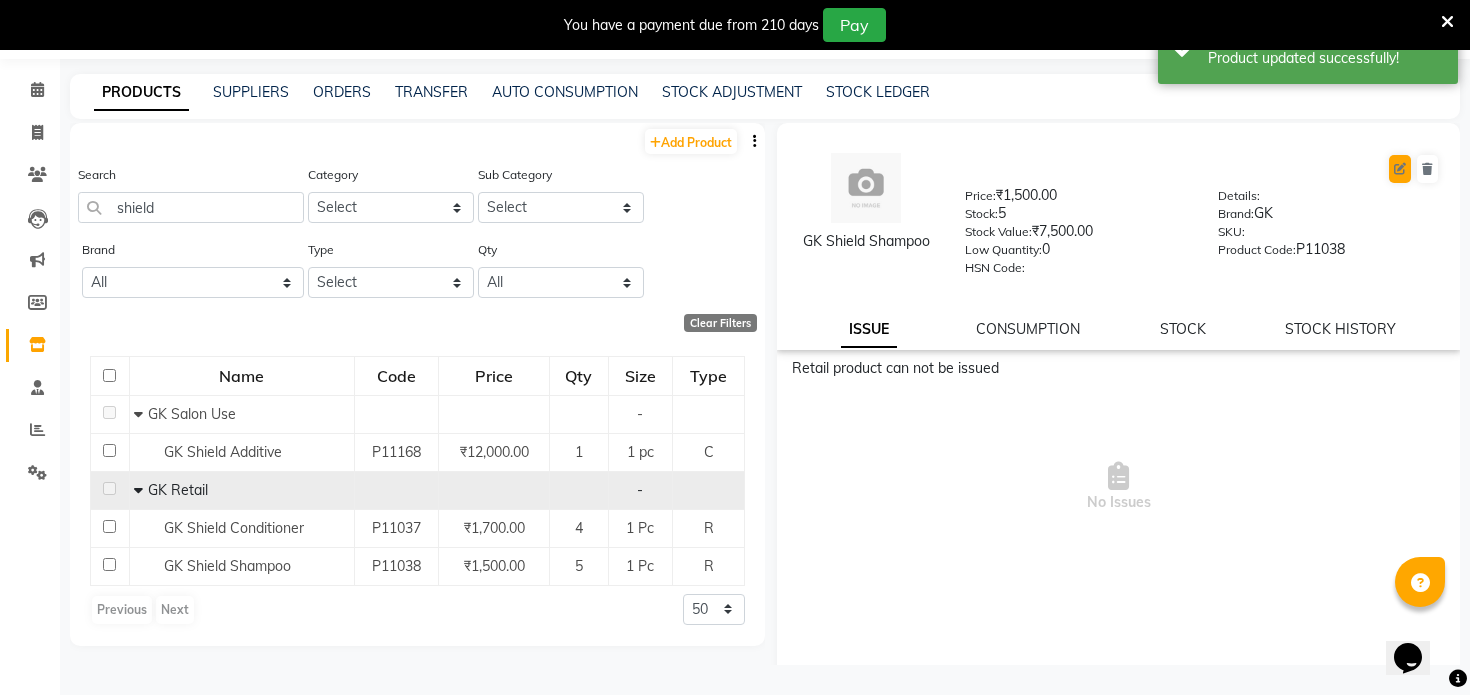select on "R" 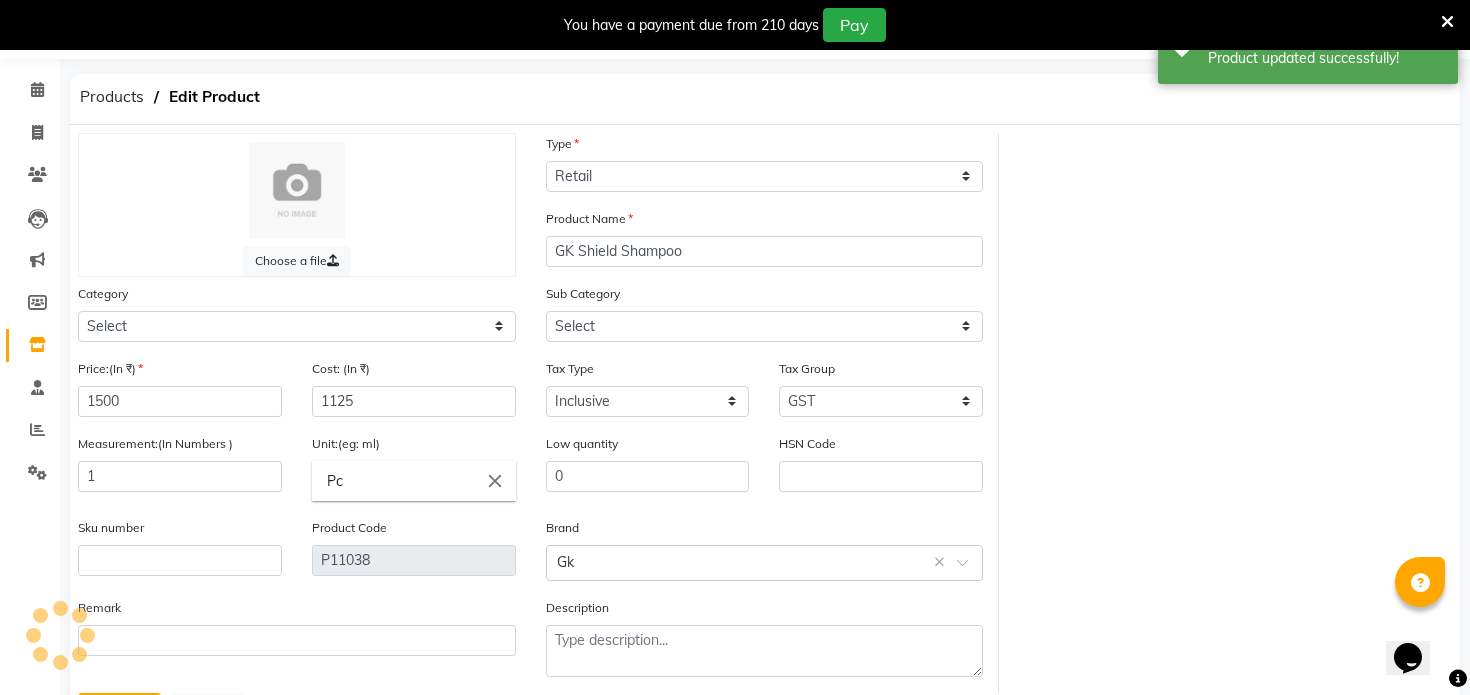 select on "3673024502" 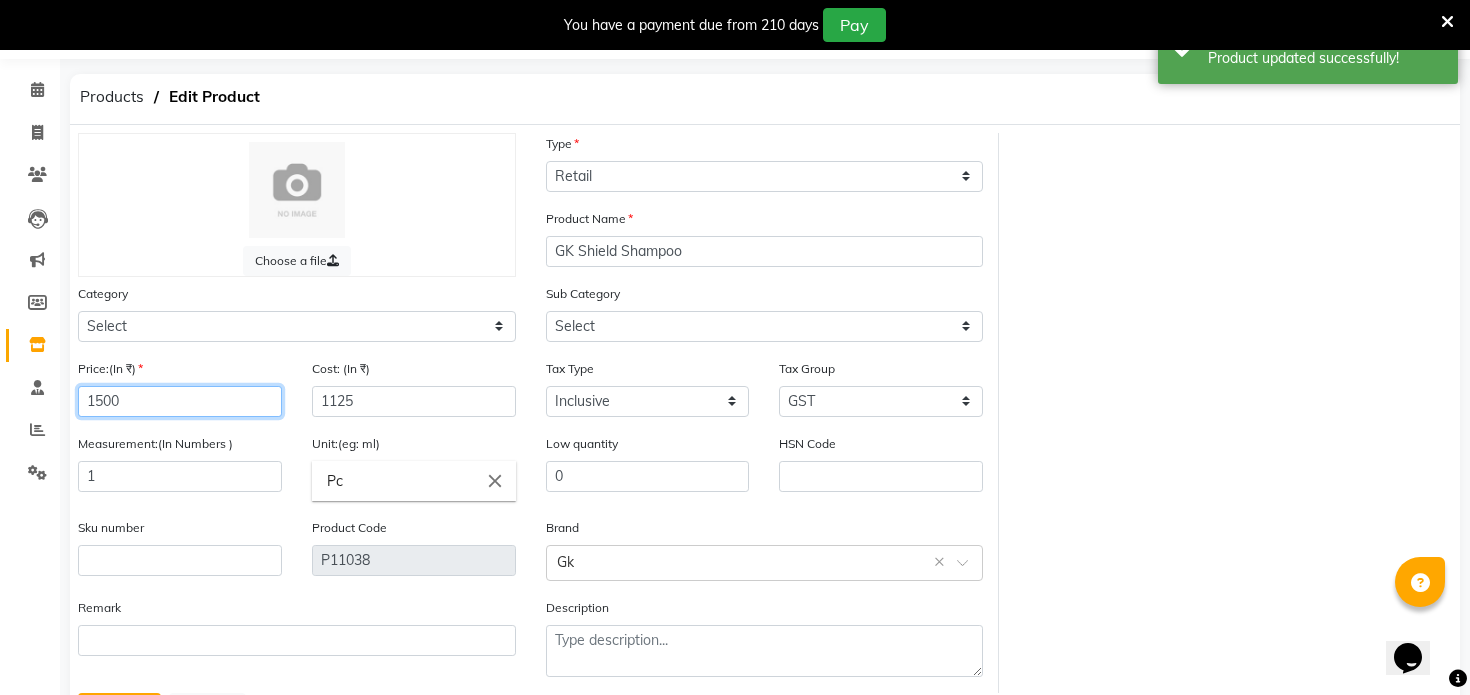 click on "1500" 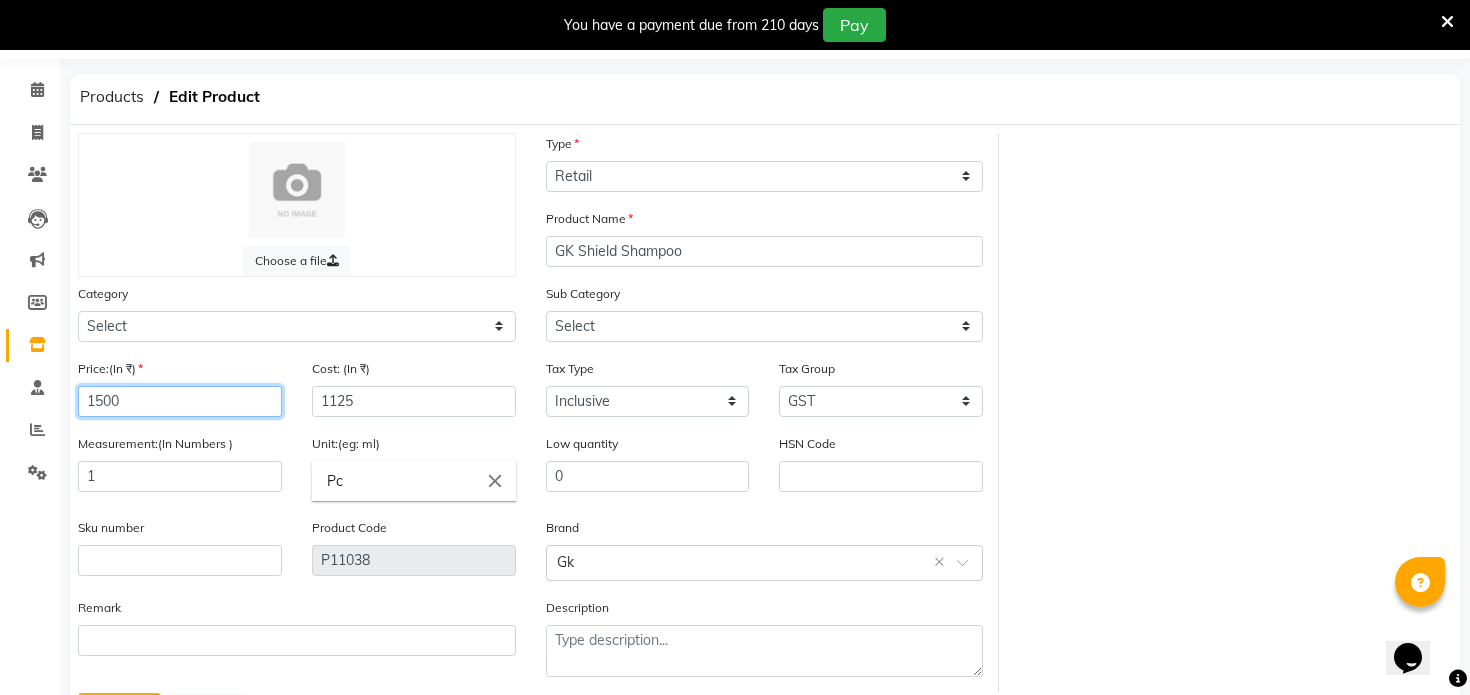 click on "1500" 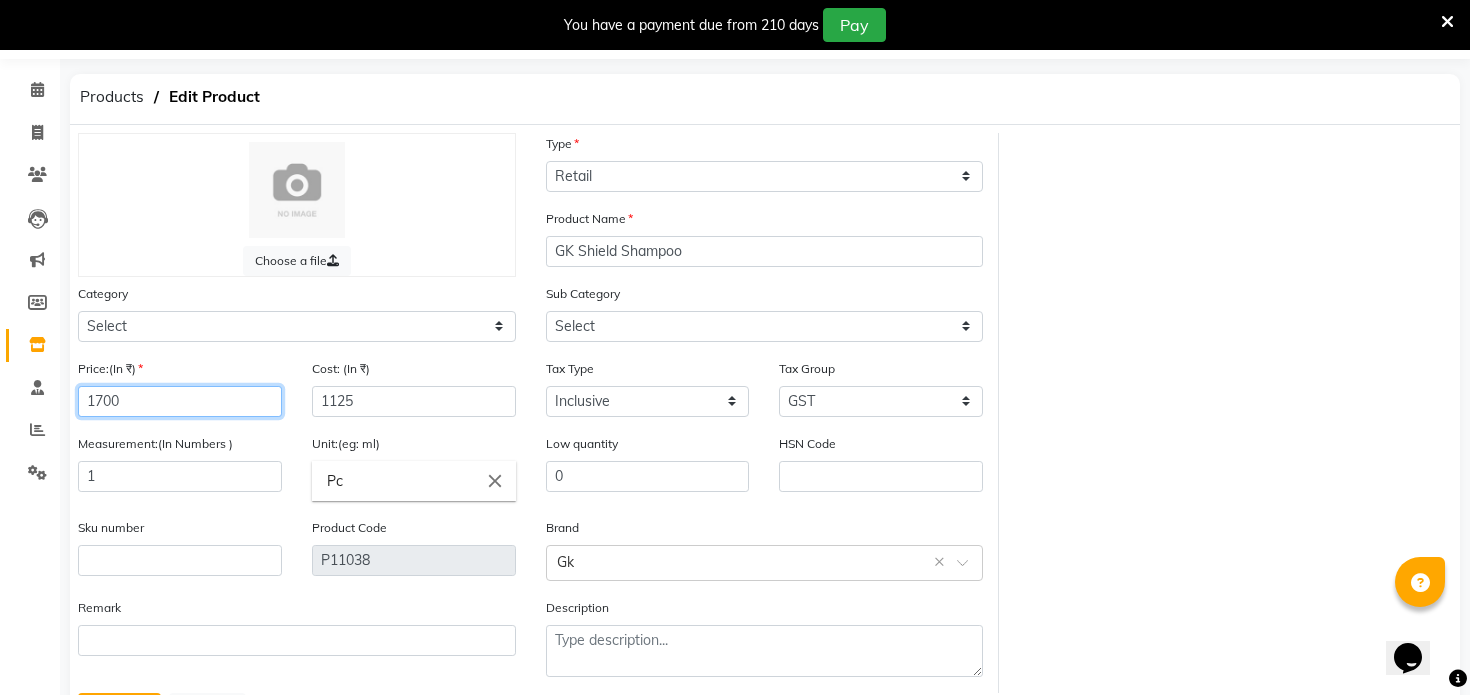 type on "1700" 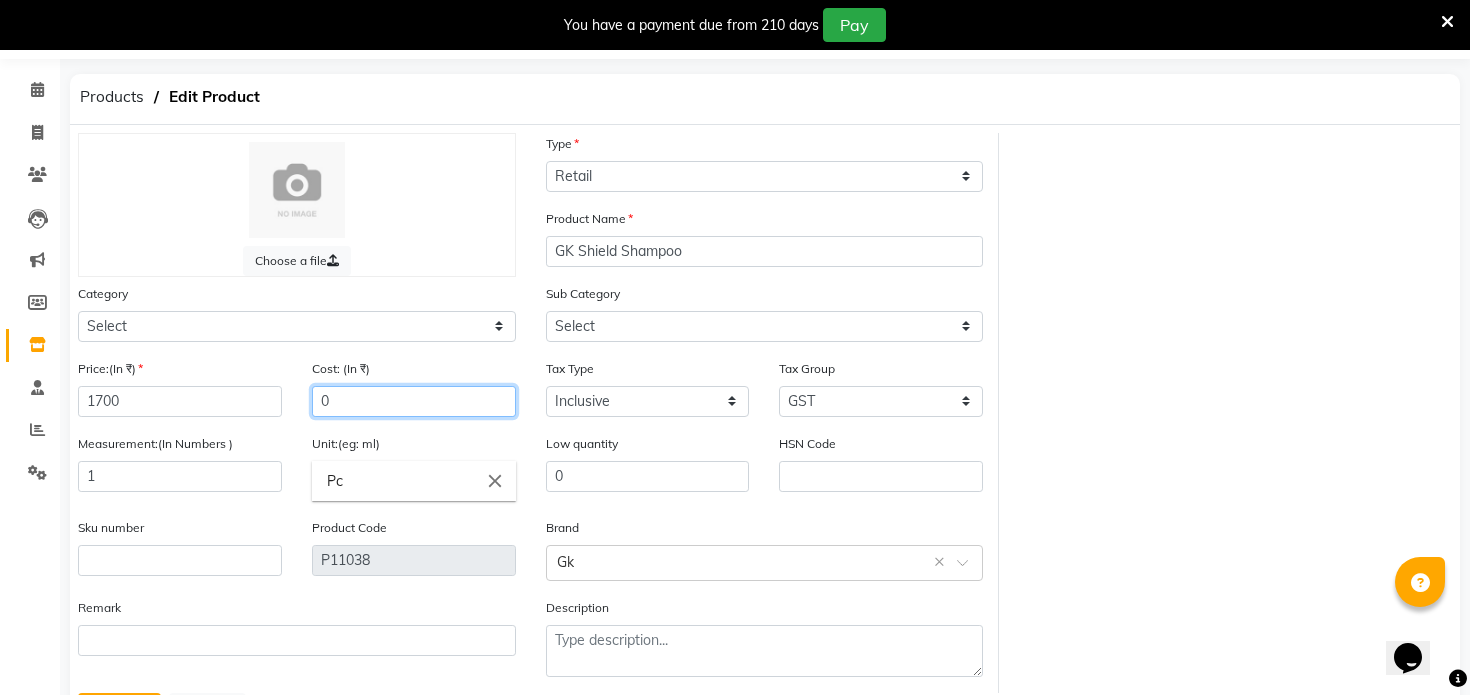 type on "0" 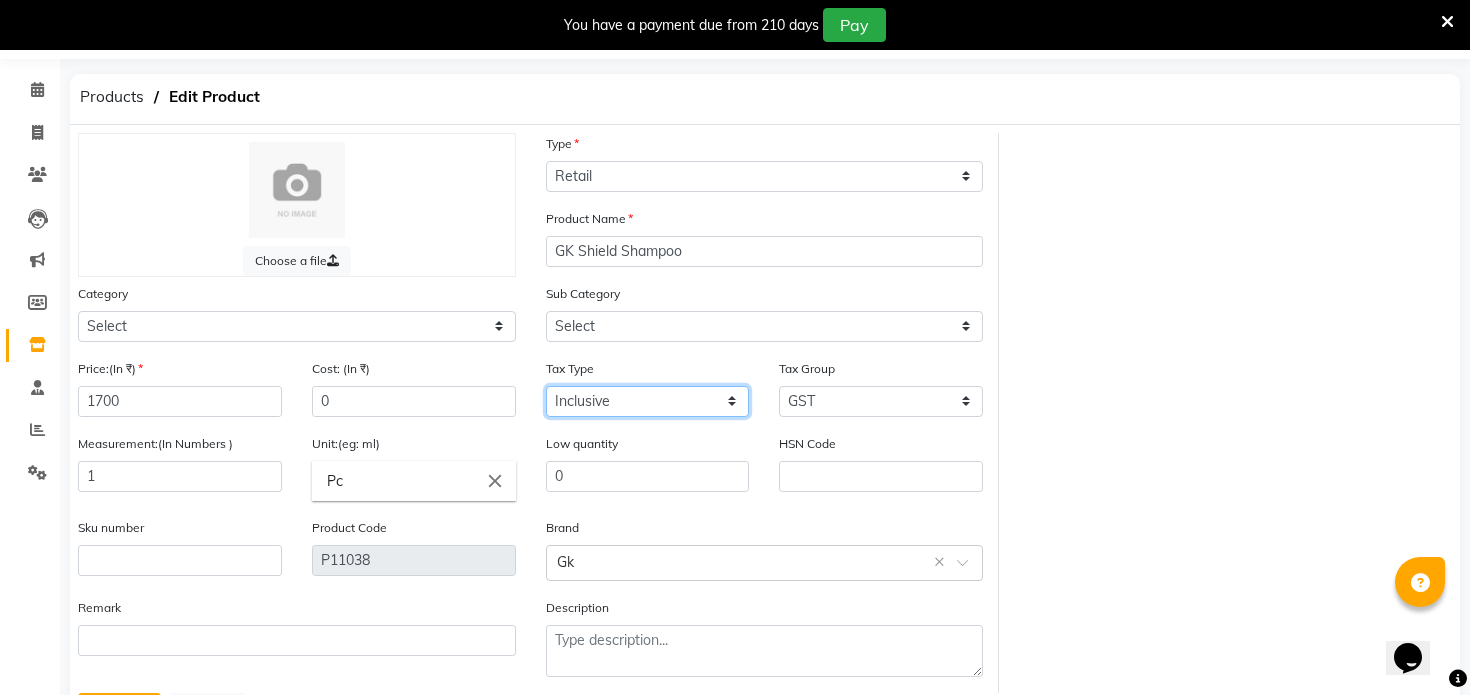 scroll, scrollTop: 157, scrollLeft: 0, axis: vertical 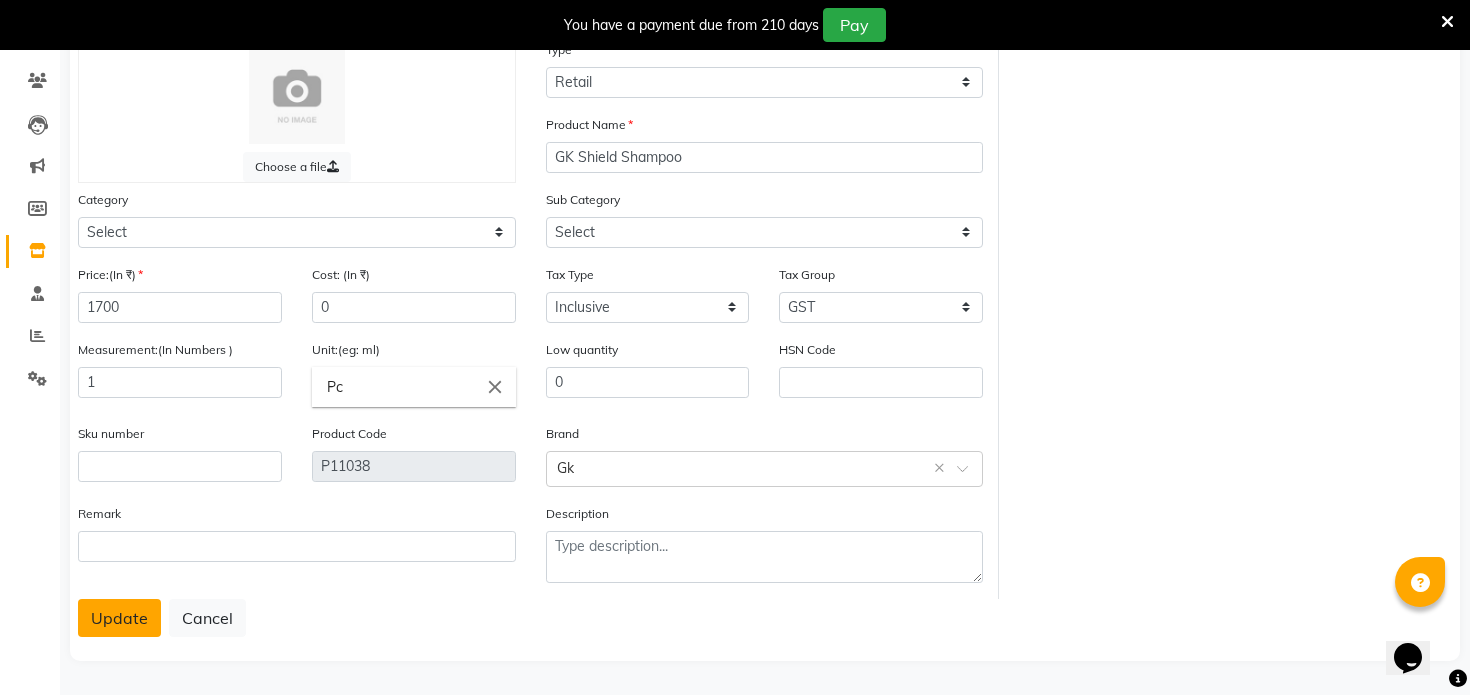 click on "Update" 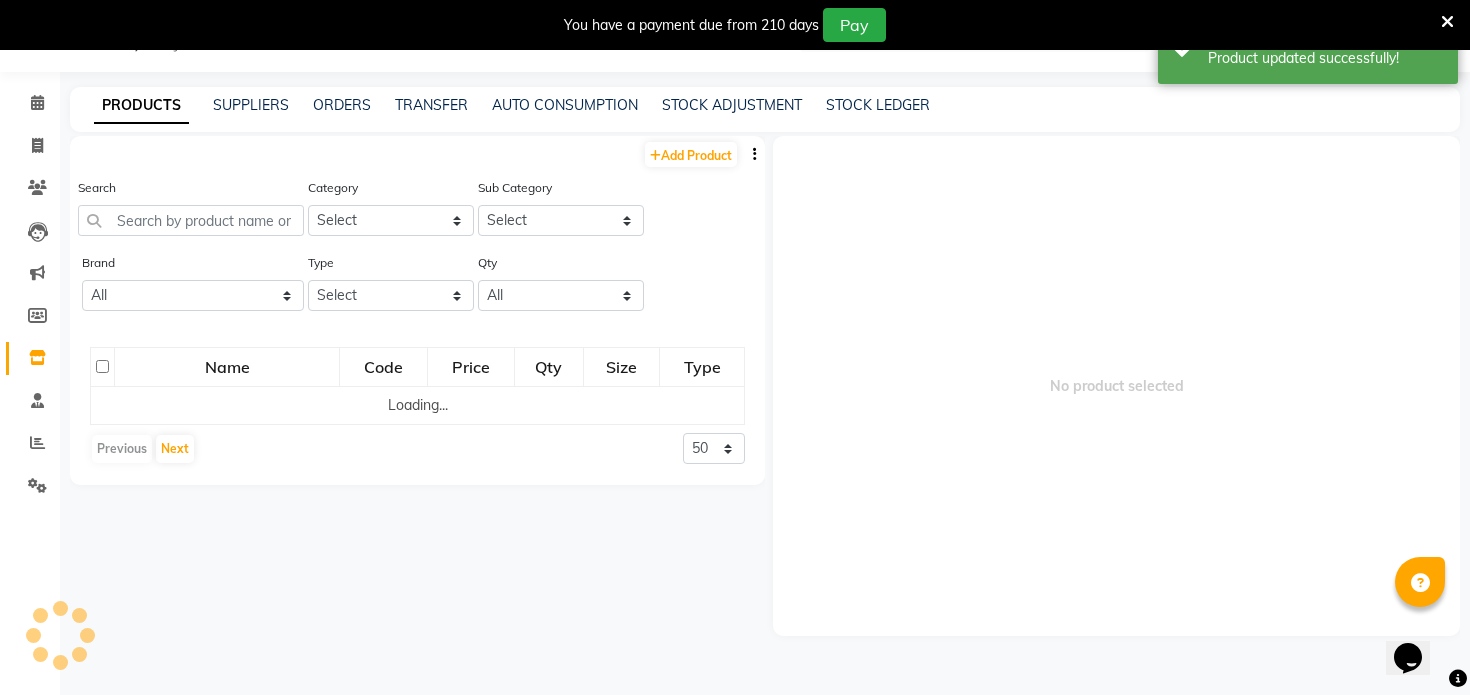 scroll, scrollTop: 63, scrollLeft: 0, axis: vertical 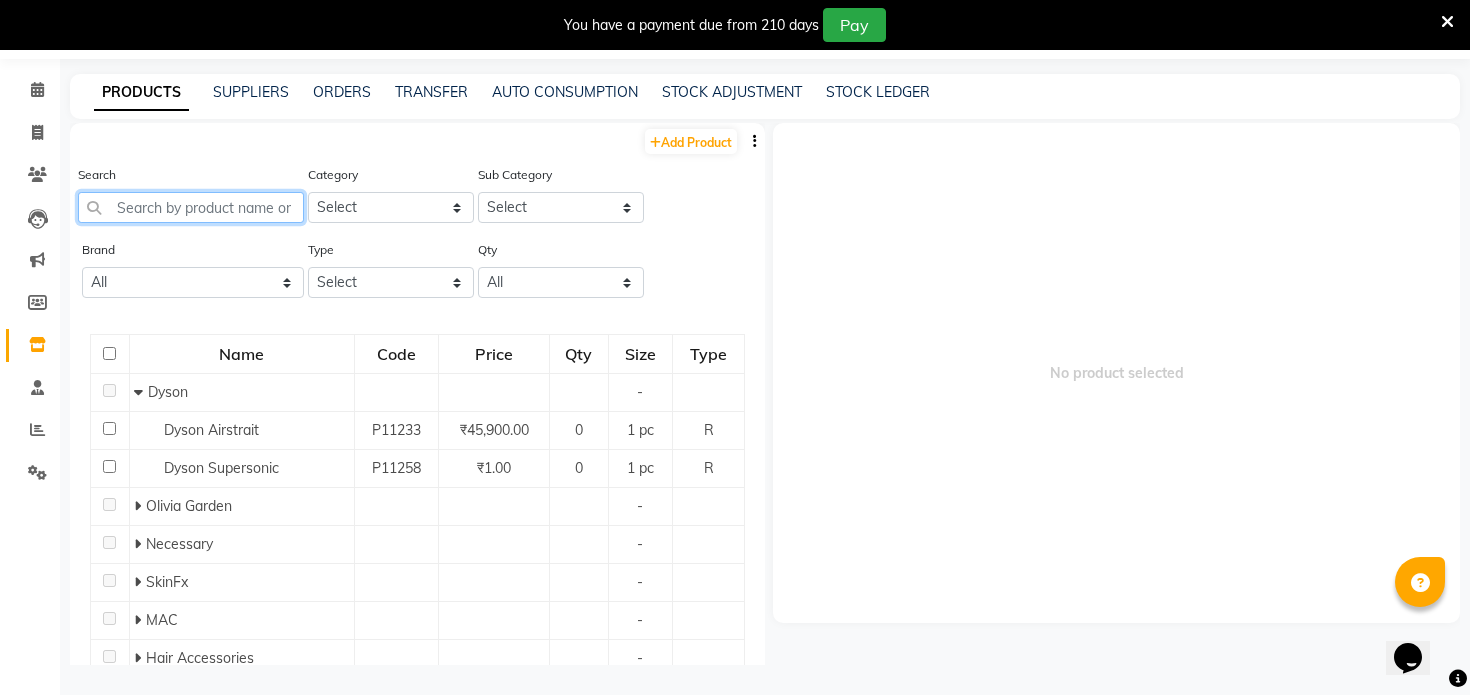 click 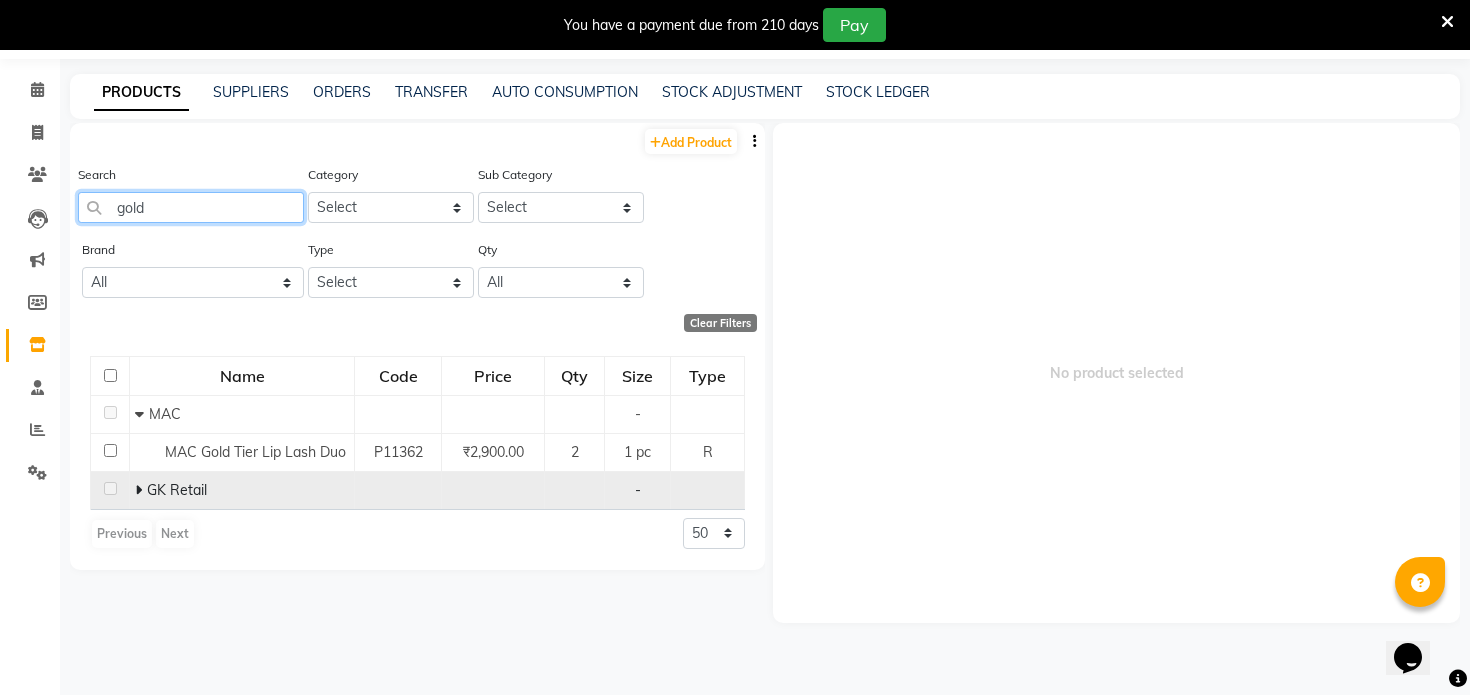 type on "gold" 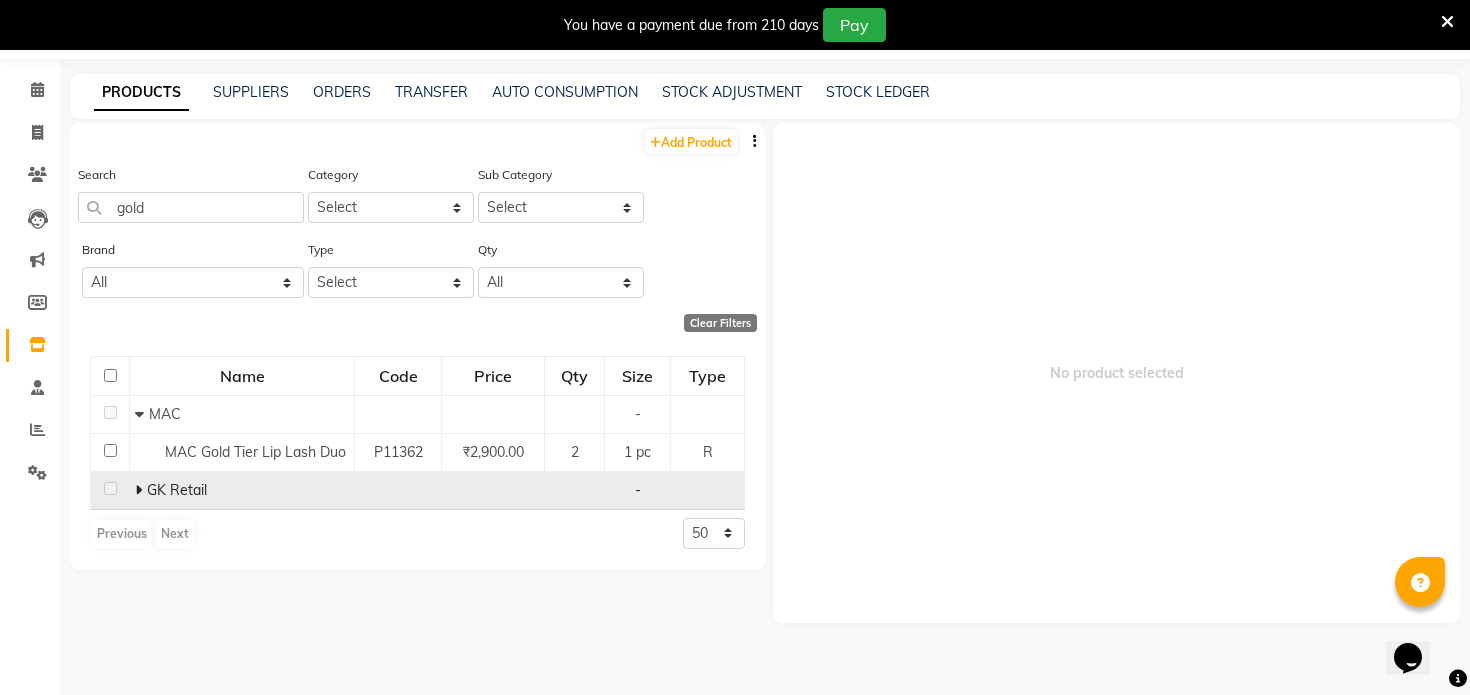 click 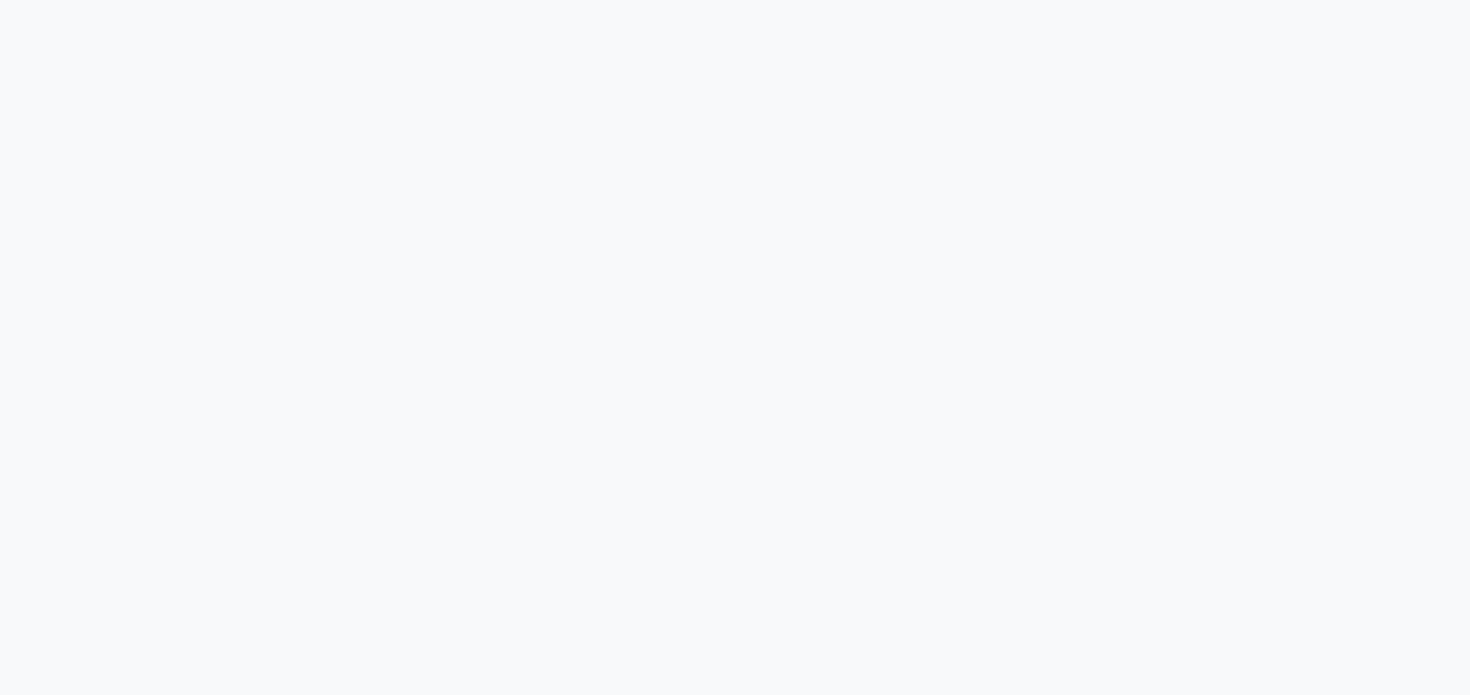 scroll, scrollTop: 0, scrollLeft: 0, axis: both 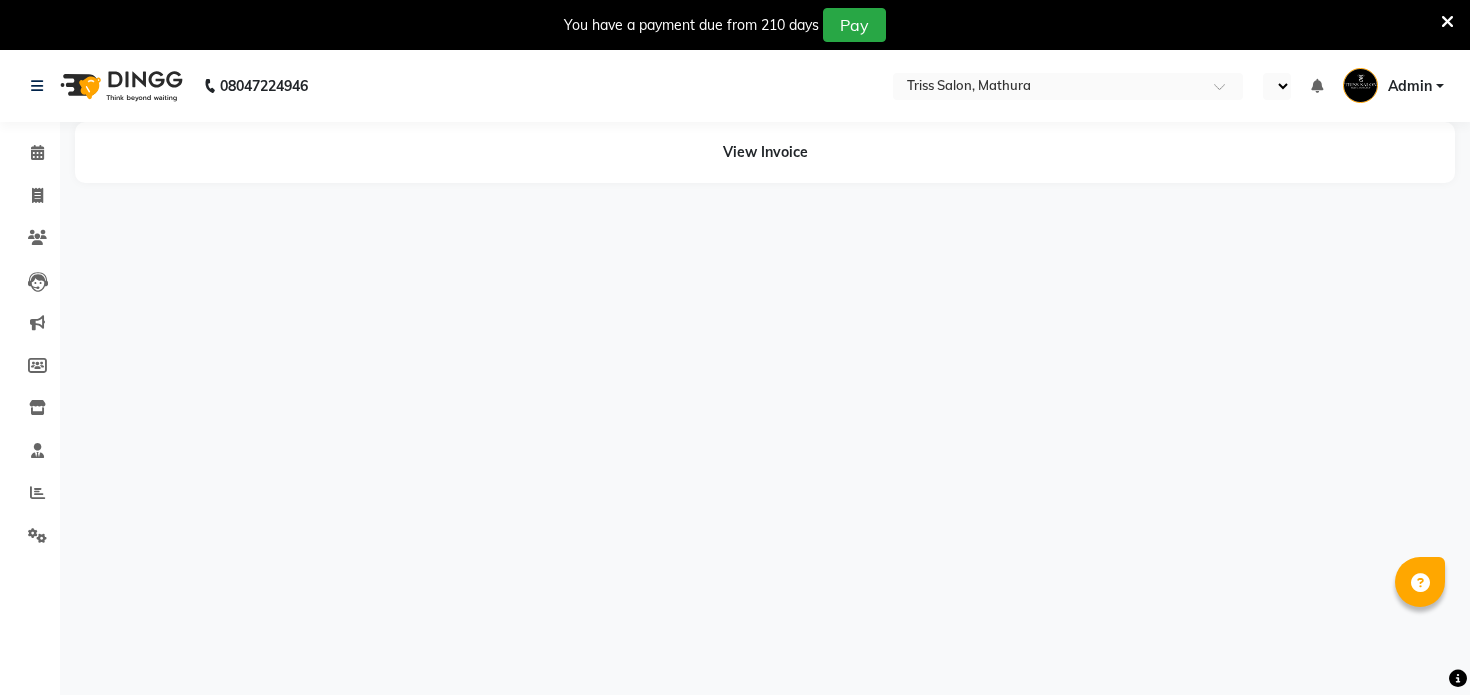 select on "en" 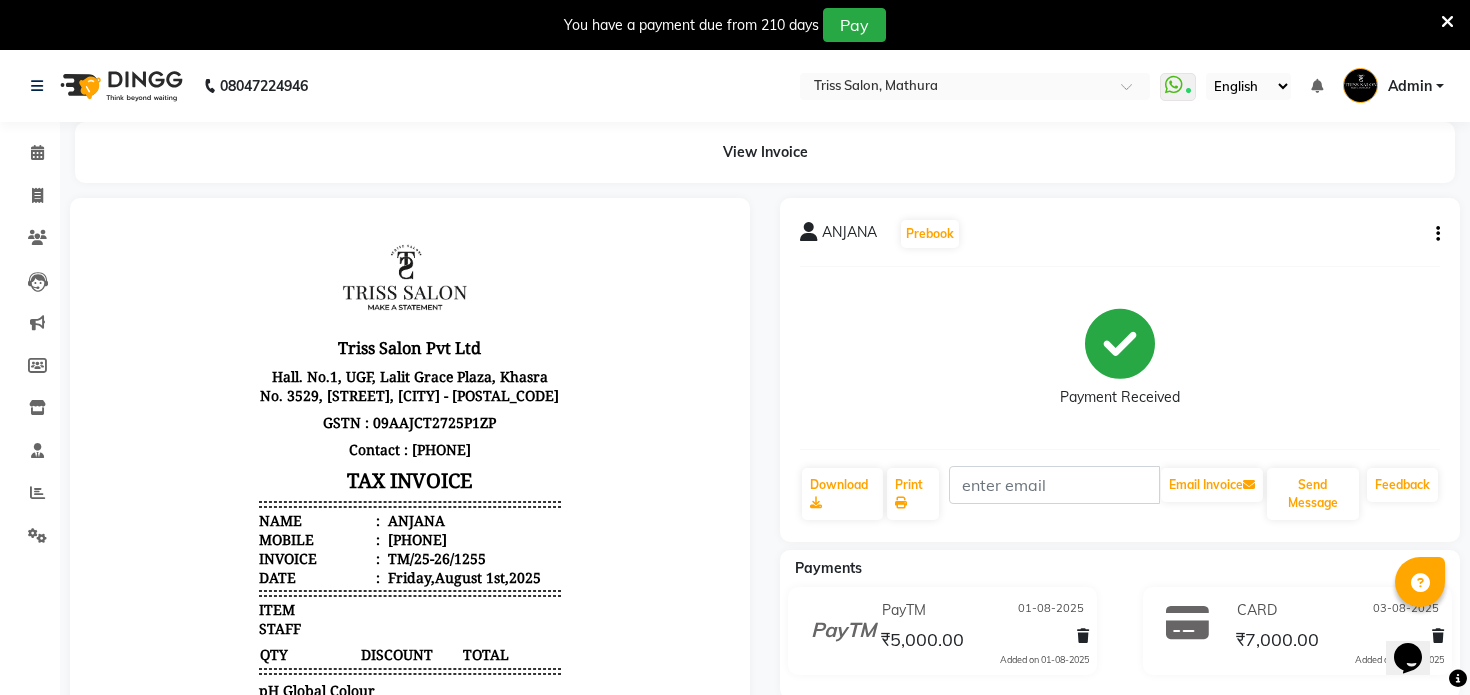 scroll, scrollTop: 0, scrollLeft: 0, axis: both 